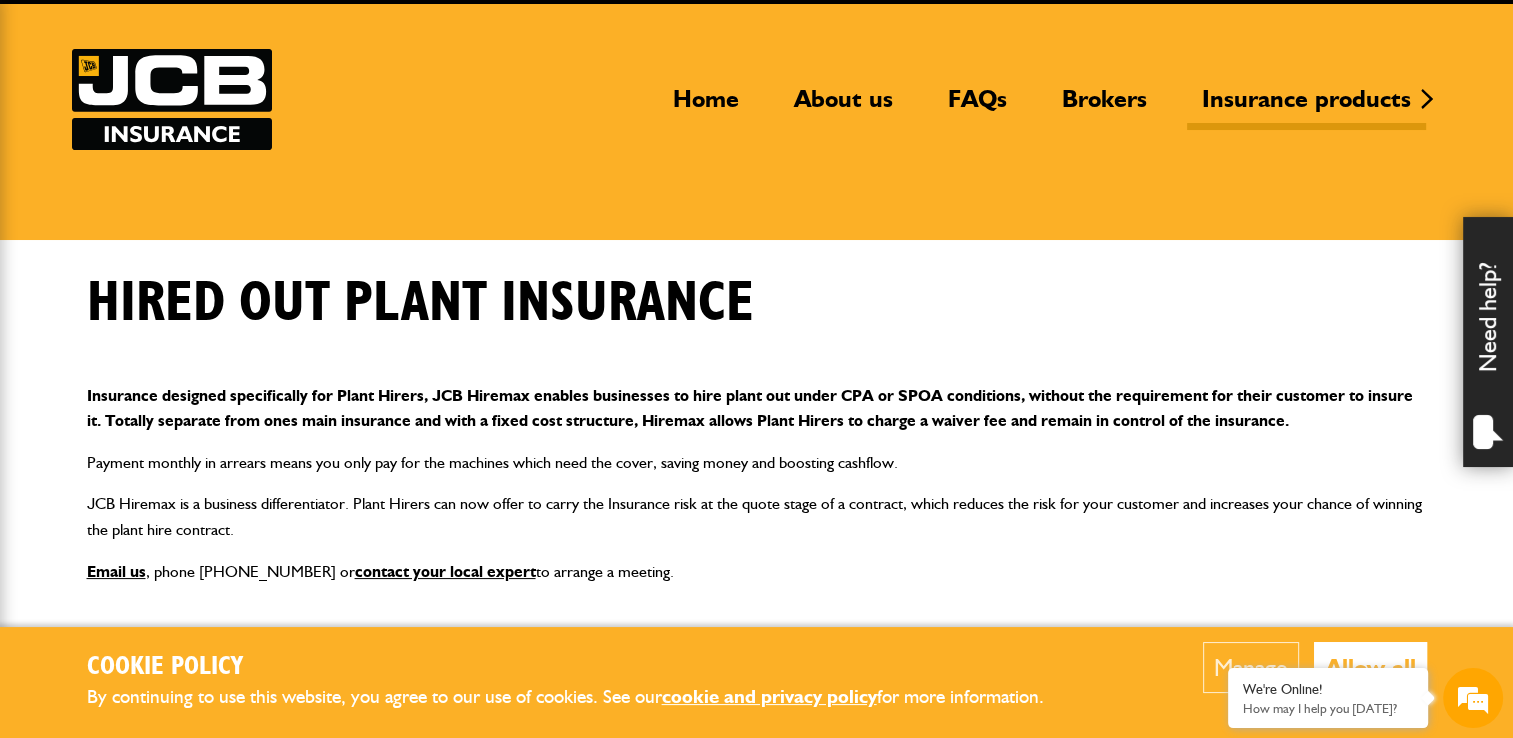 scroll, scrollTop: 200, scrollLeft: 0, axis: vertical 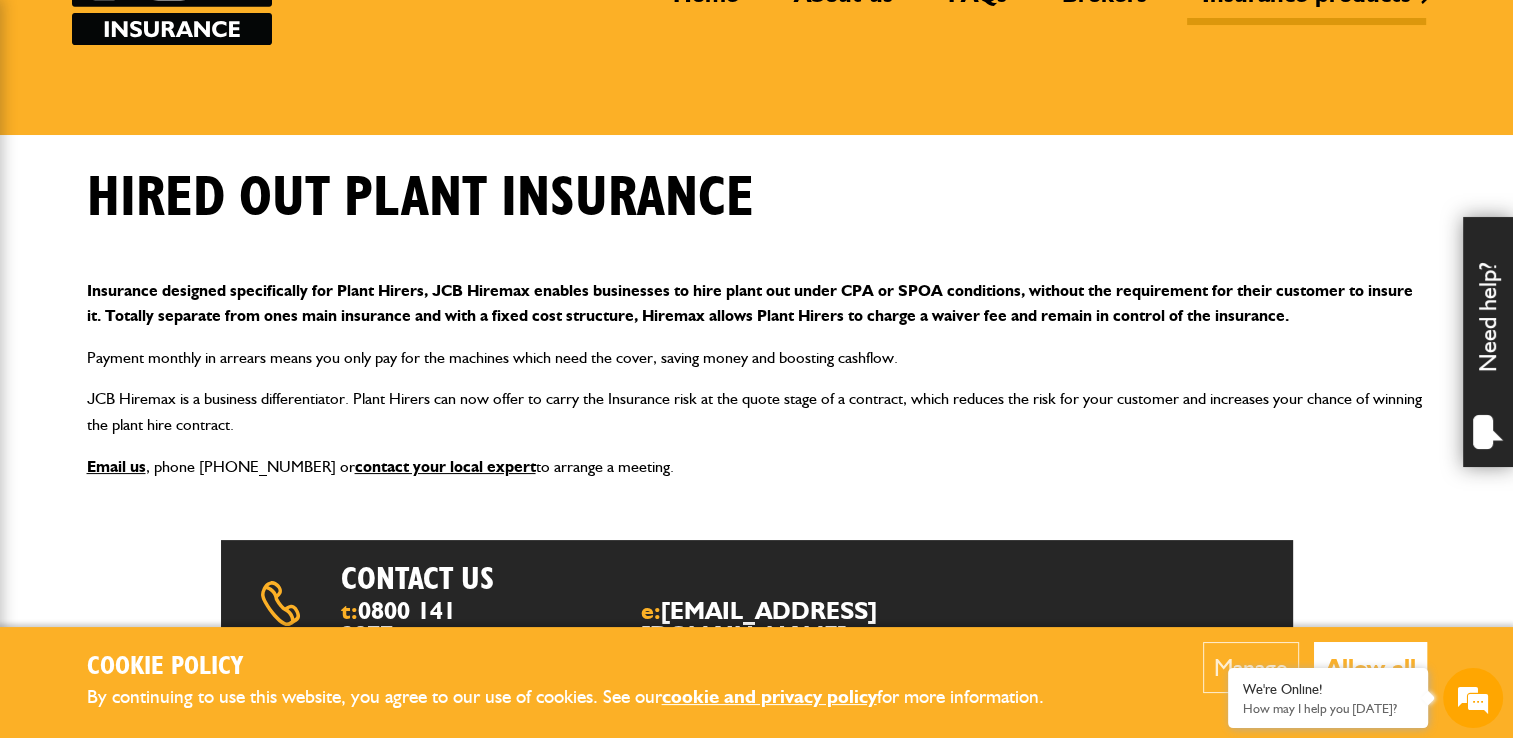 click on "Allow all" at bounding box center (1370, 667) 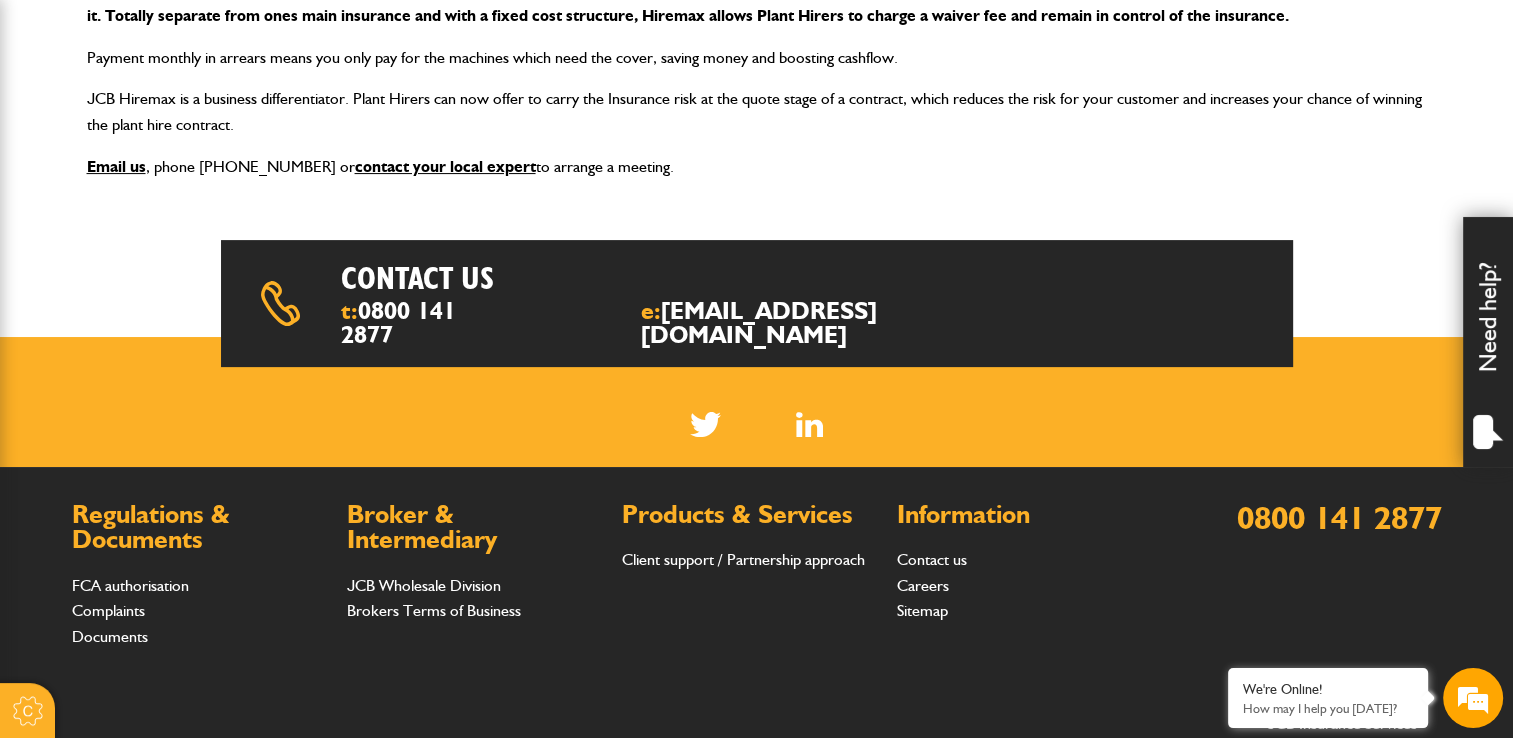 scroll, scrollTop: 0, scrollLeft: 0, axis: both 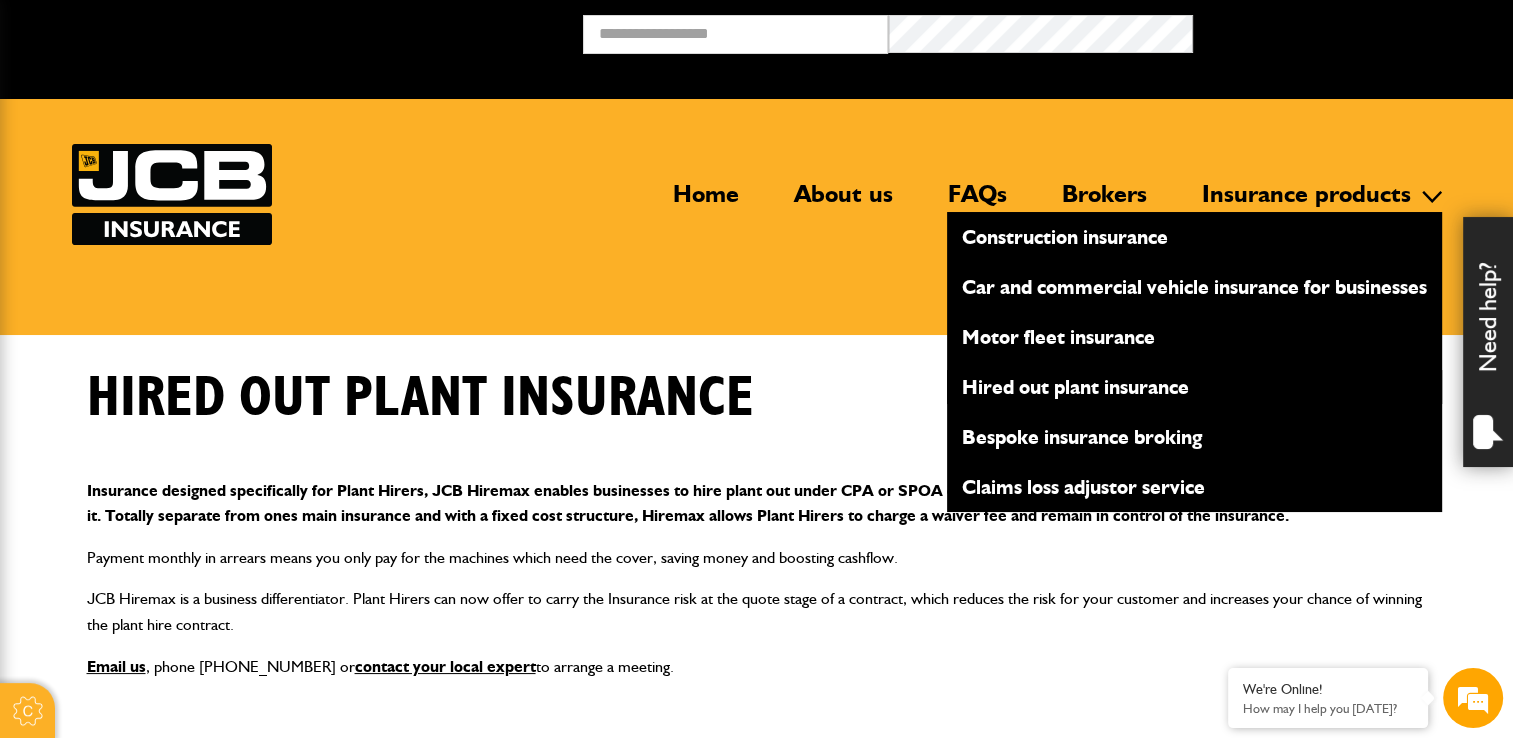 click on "Hired out plant insurance" at bounding box center (1194, 387) 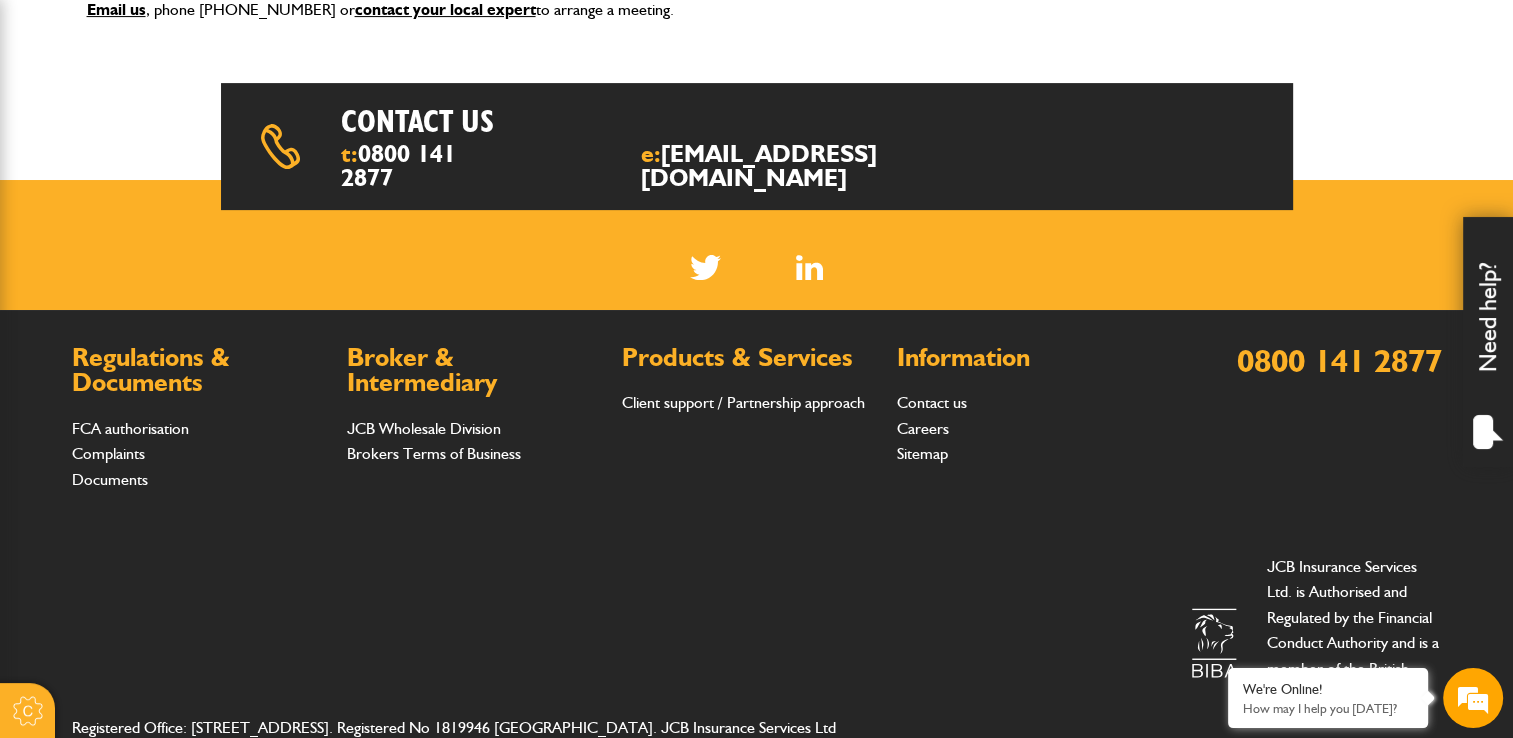 scroll, scrollTop: 688, scrollLeft: 0, axis: vertical 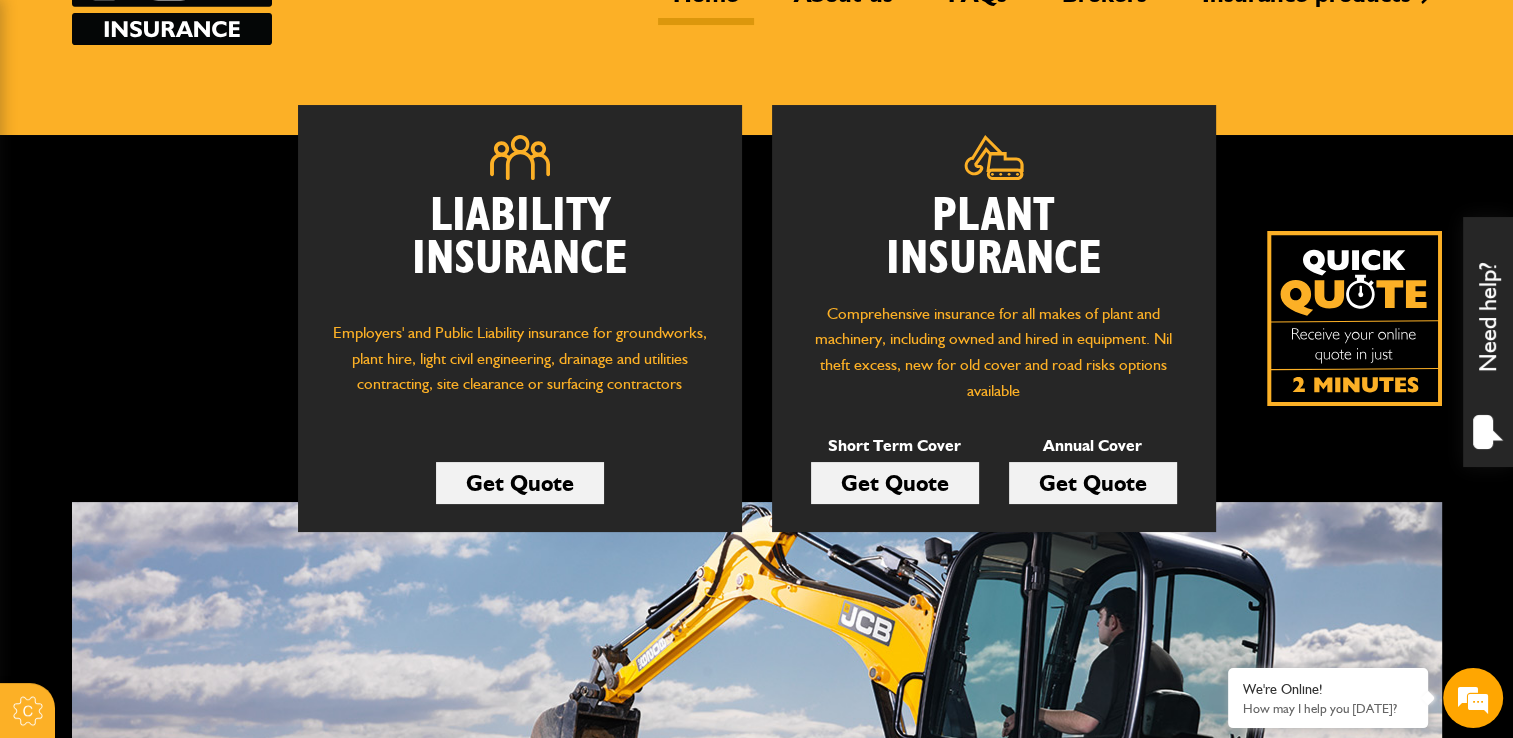 click on "Get Quote" at bounding box center [895, 483] 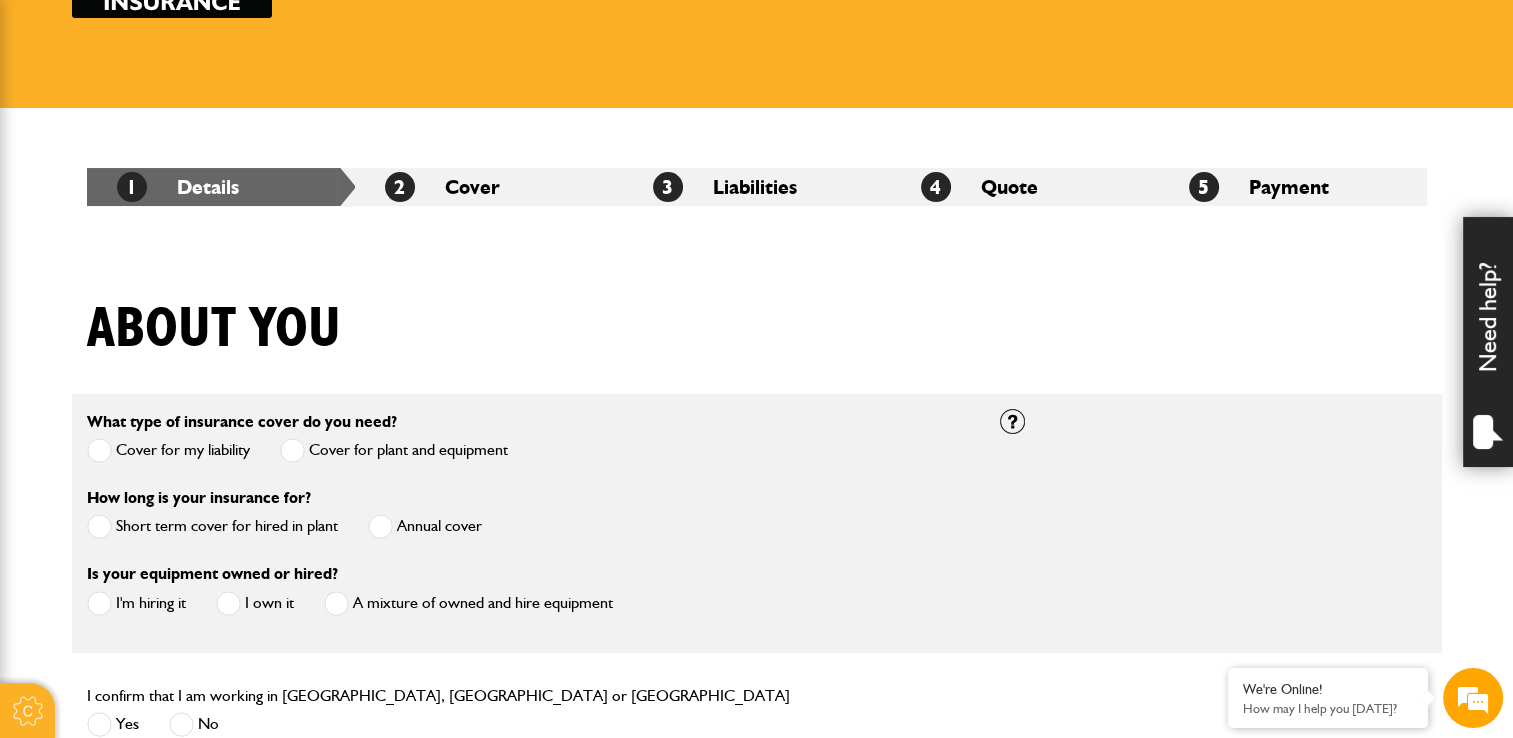 scroll, scrollTop: 300, scrollLeft: 0, axis: vertical 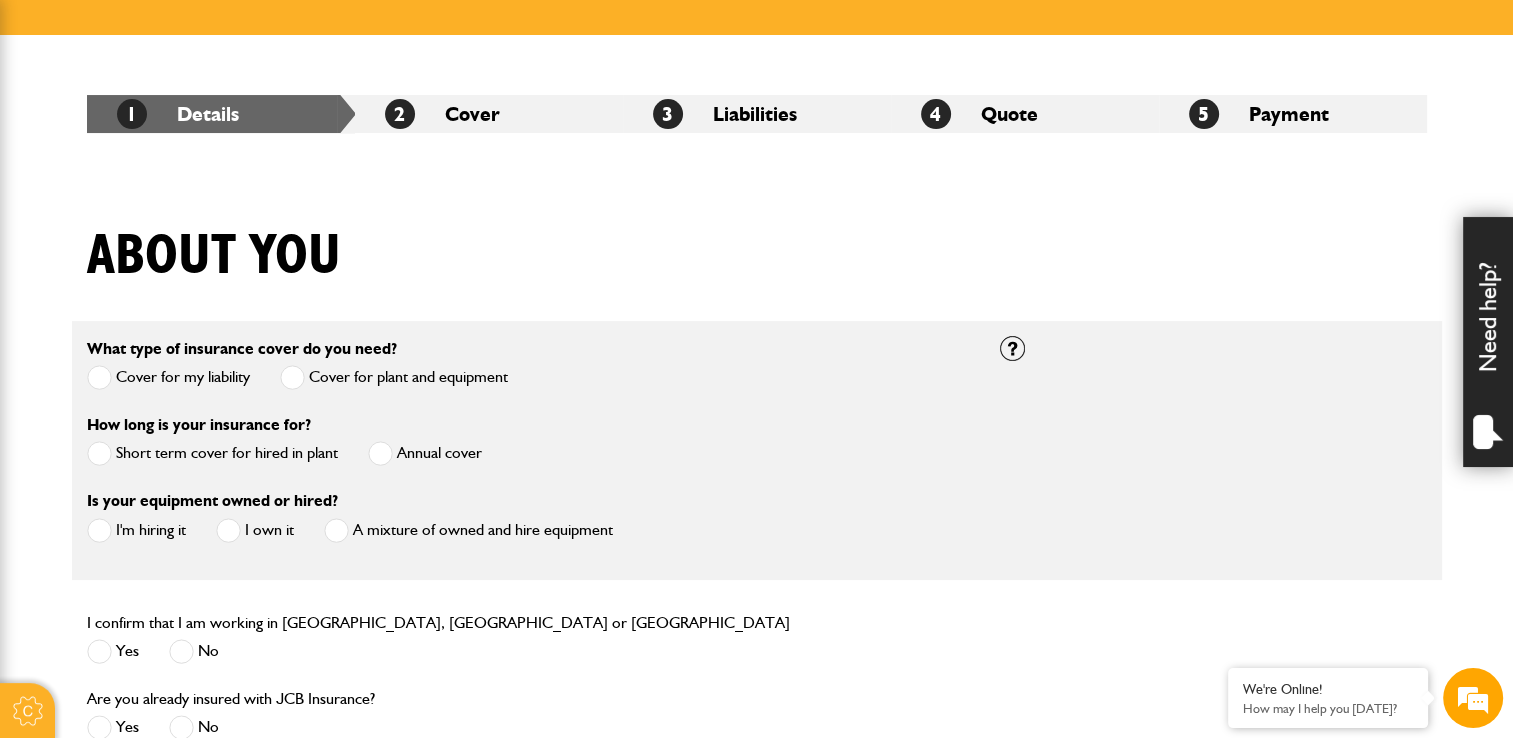 click on "Short term cover for hired in plant" at bounding box center (212, 453) 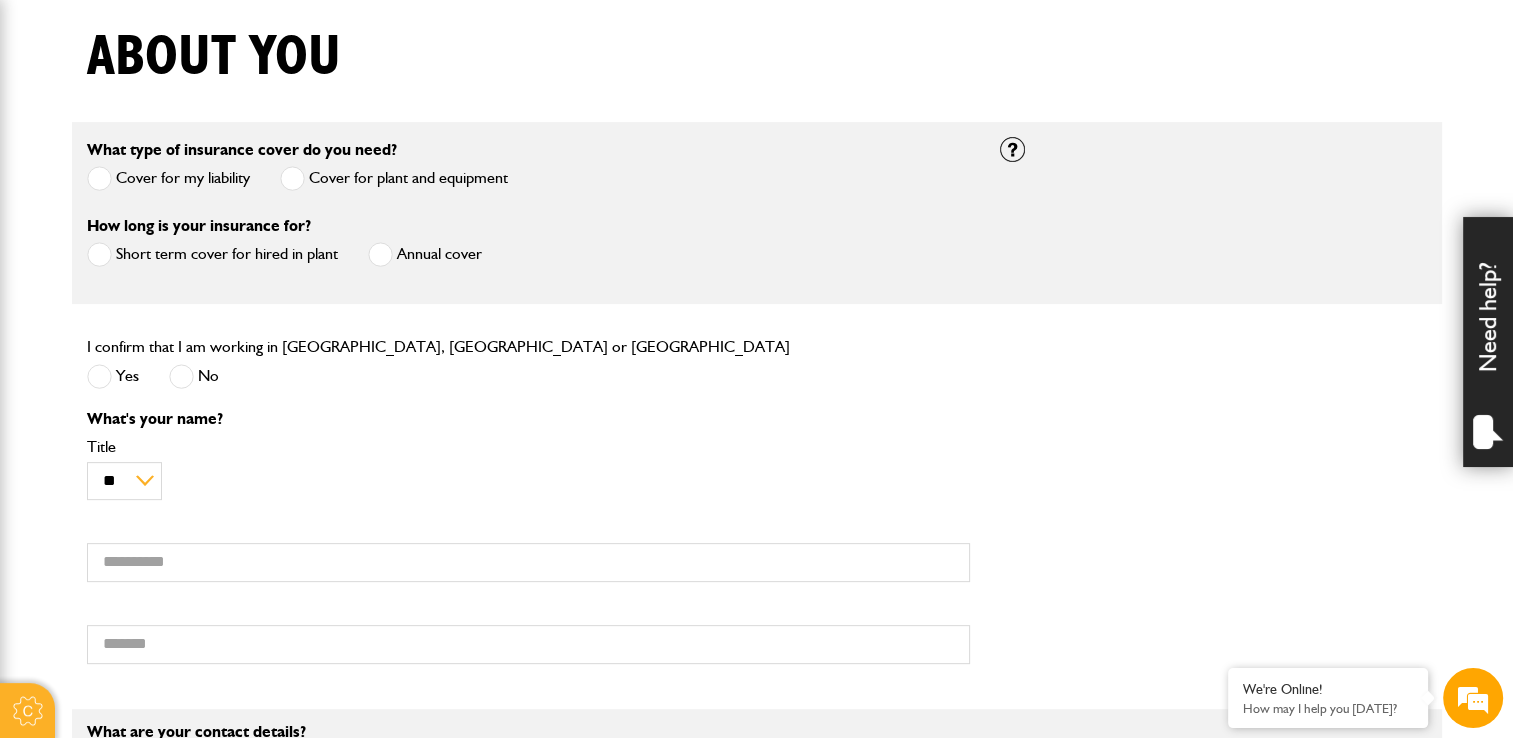 scroll, scrollTop: 500, scrollLeft: 0, axis: vertical 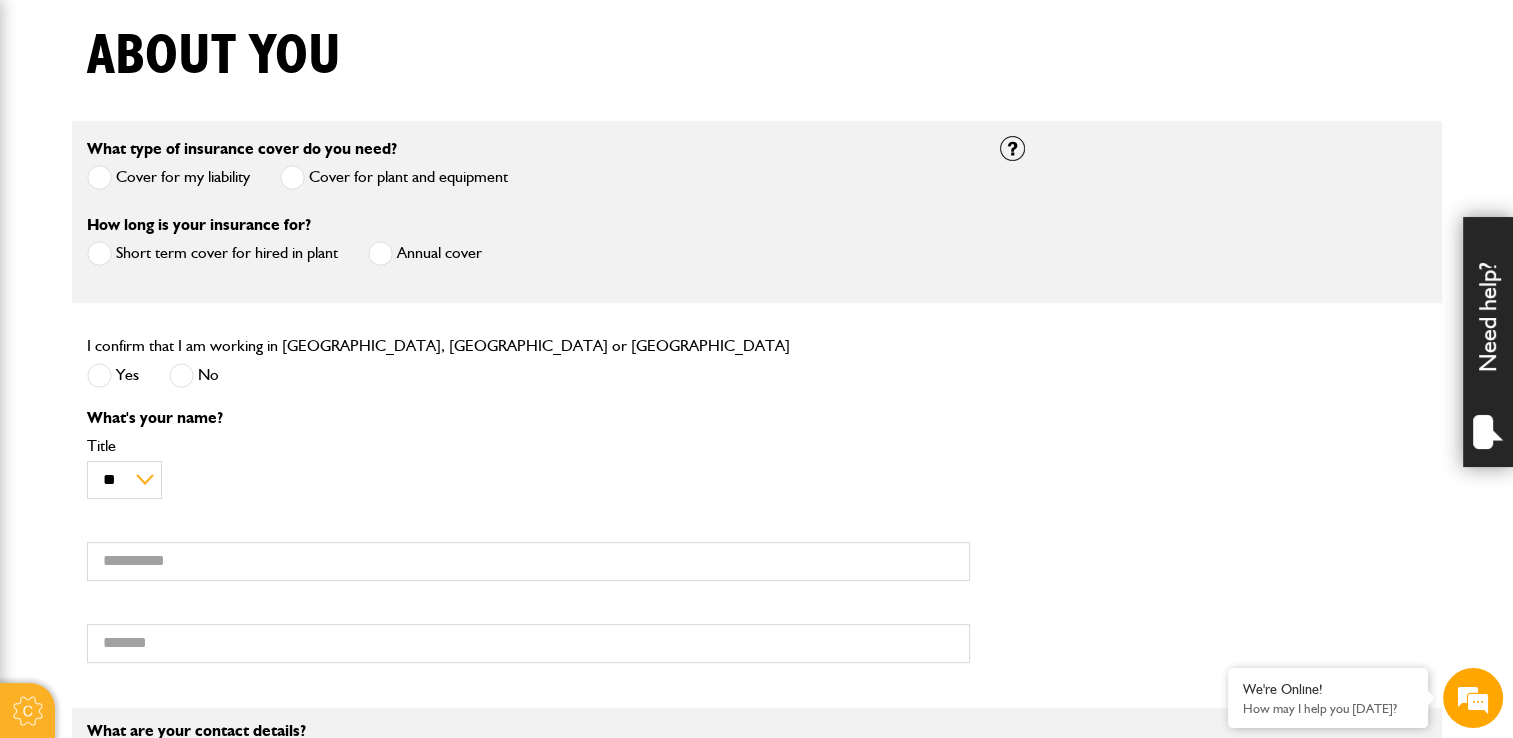 click at bounding box center (99, 375) 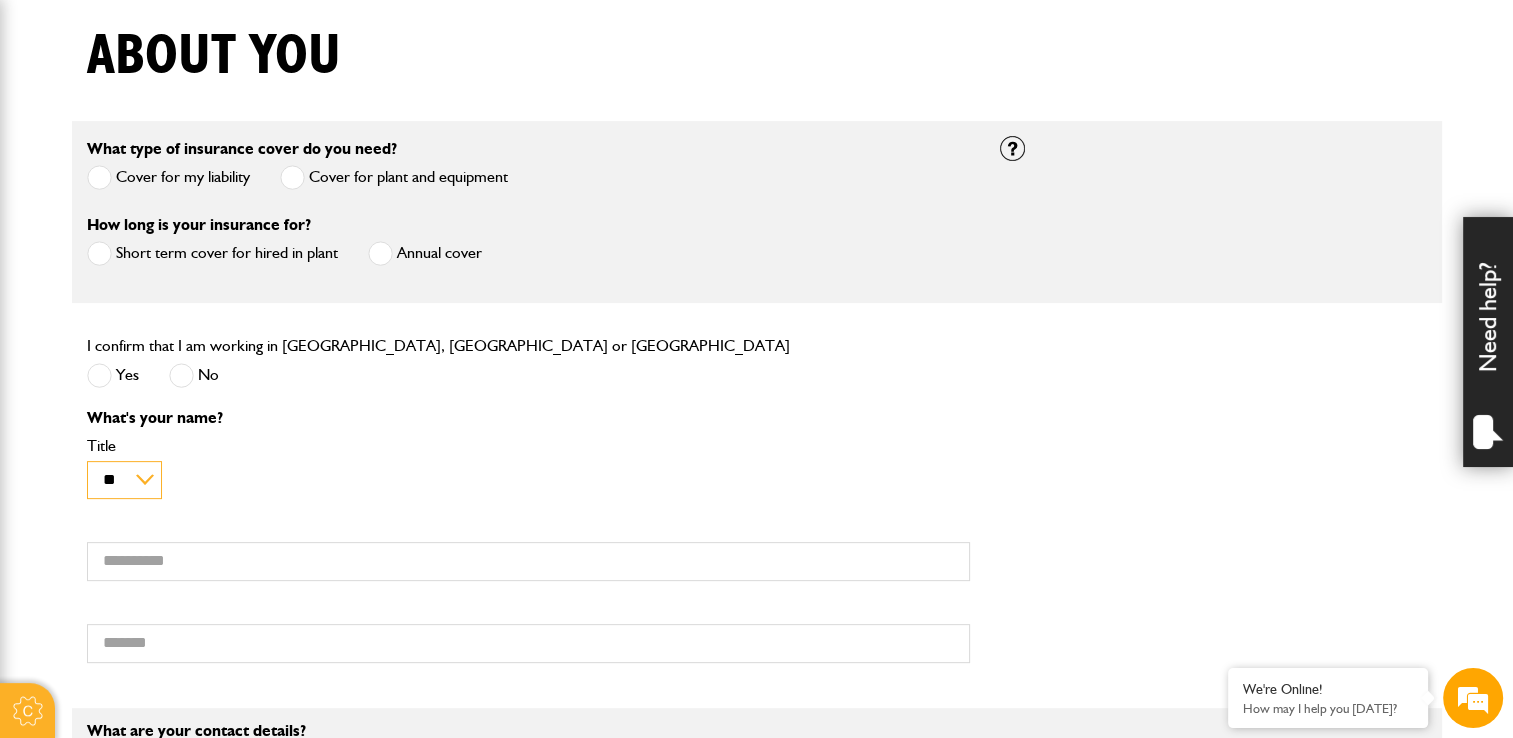 click on "**
***
****
**" at bounding box center [124, 480] 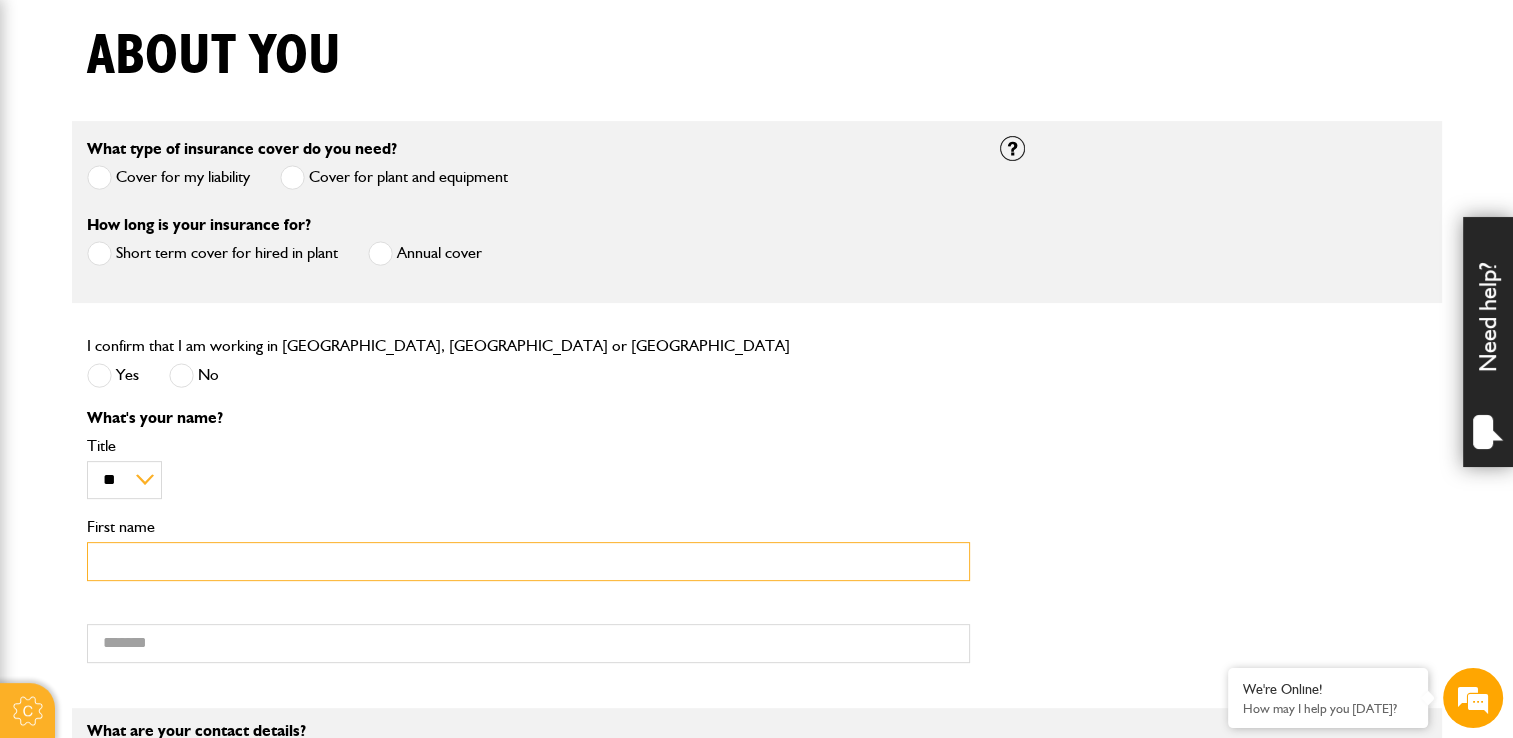 drag, startPoint x: 179, startPoint y: 563, endPoint x: 181, endPoint y: 550, distance: 13.152946 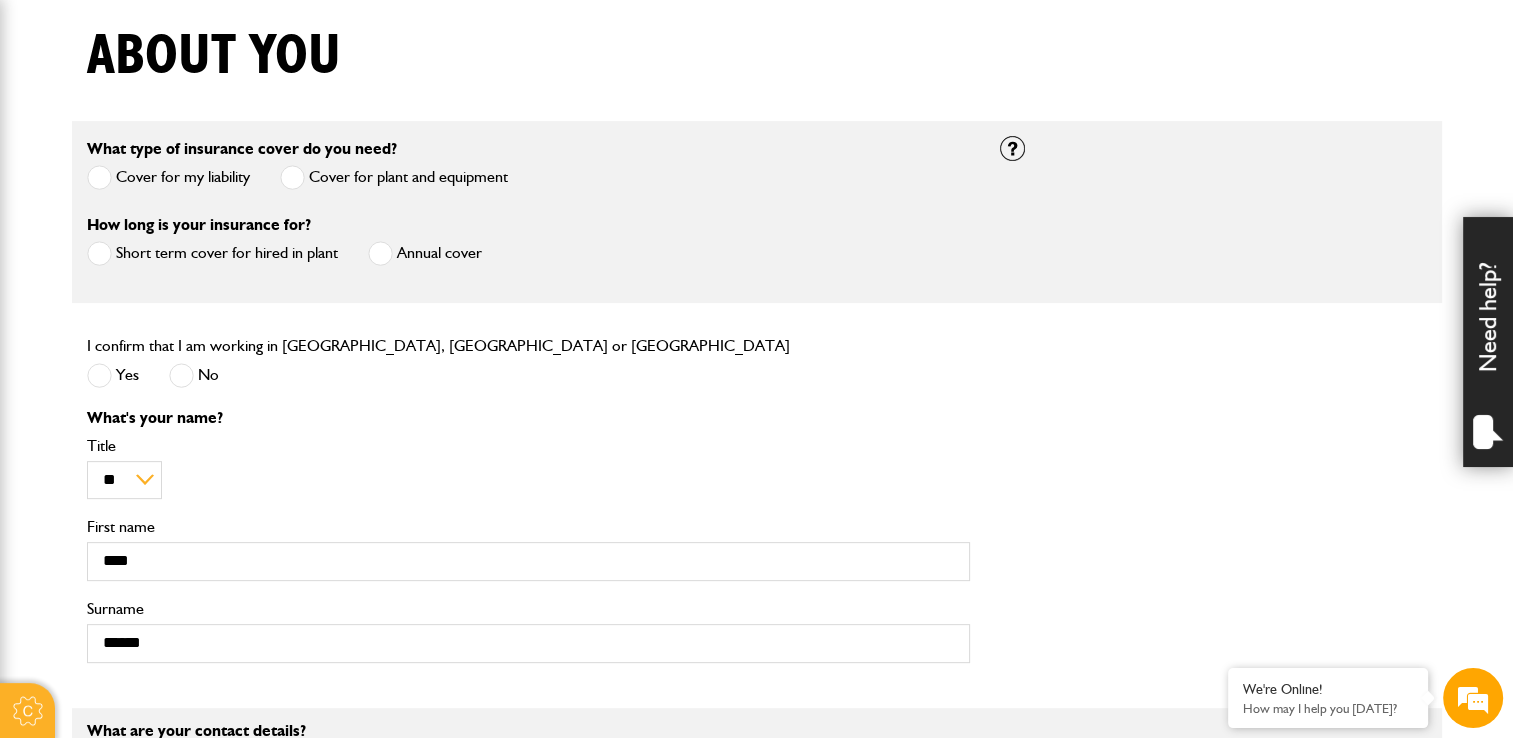 type on "**********" 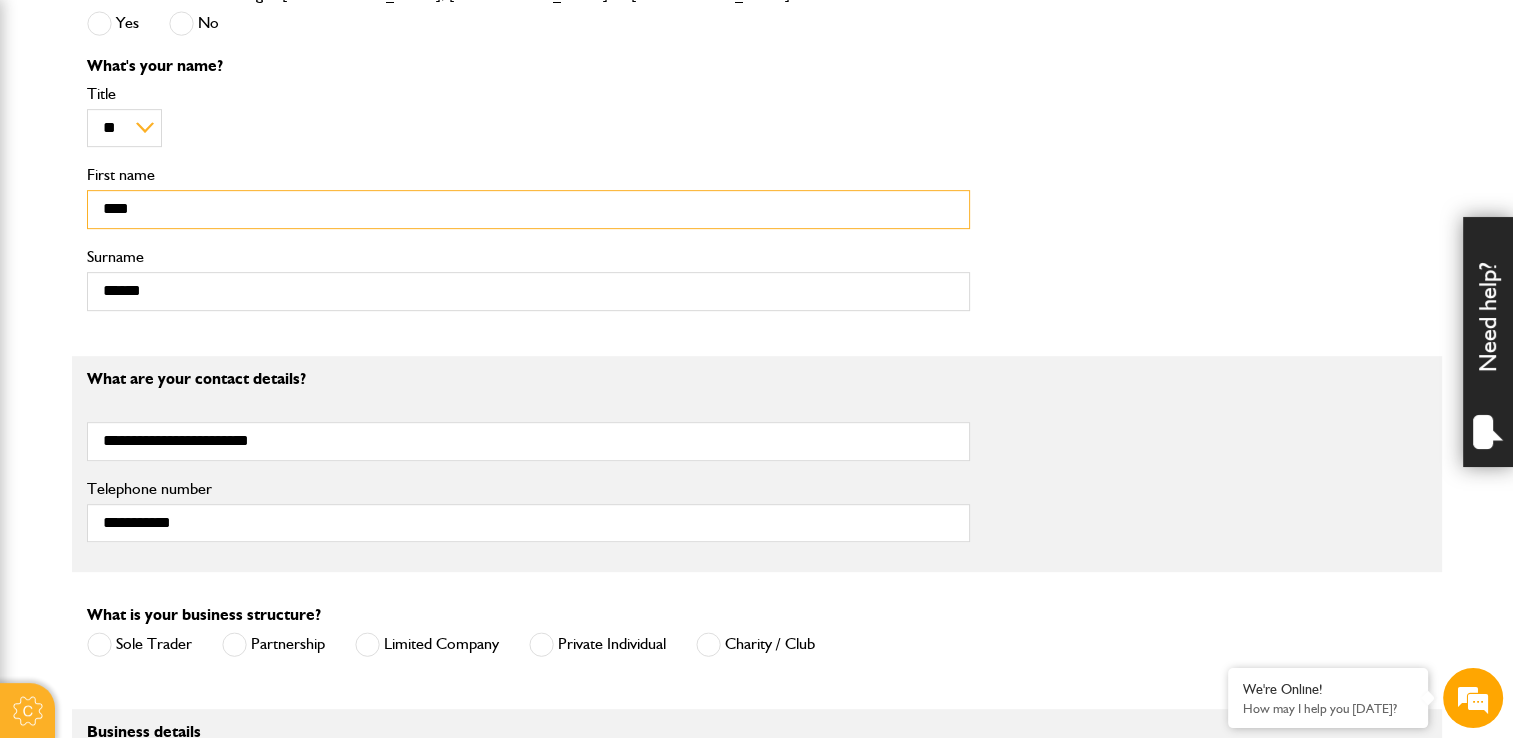 scroll, scrollTop: 900, scrollLeft: 0, axis: vertical 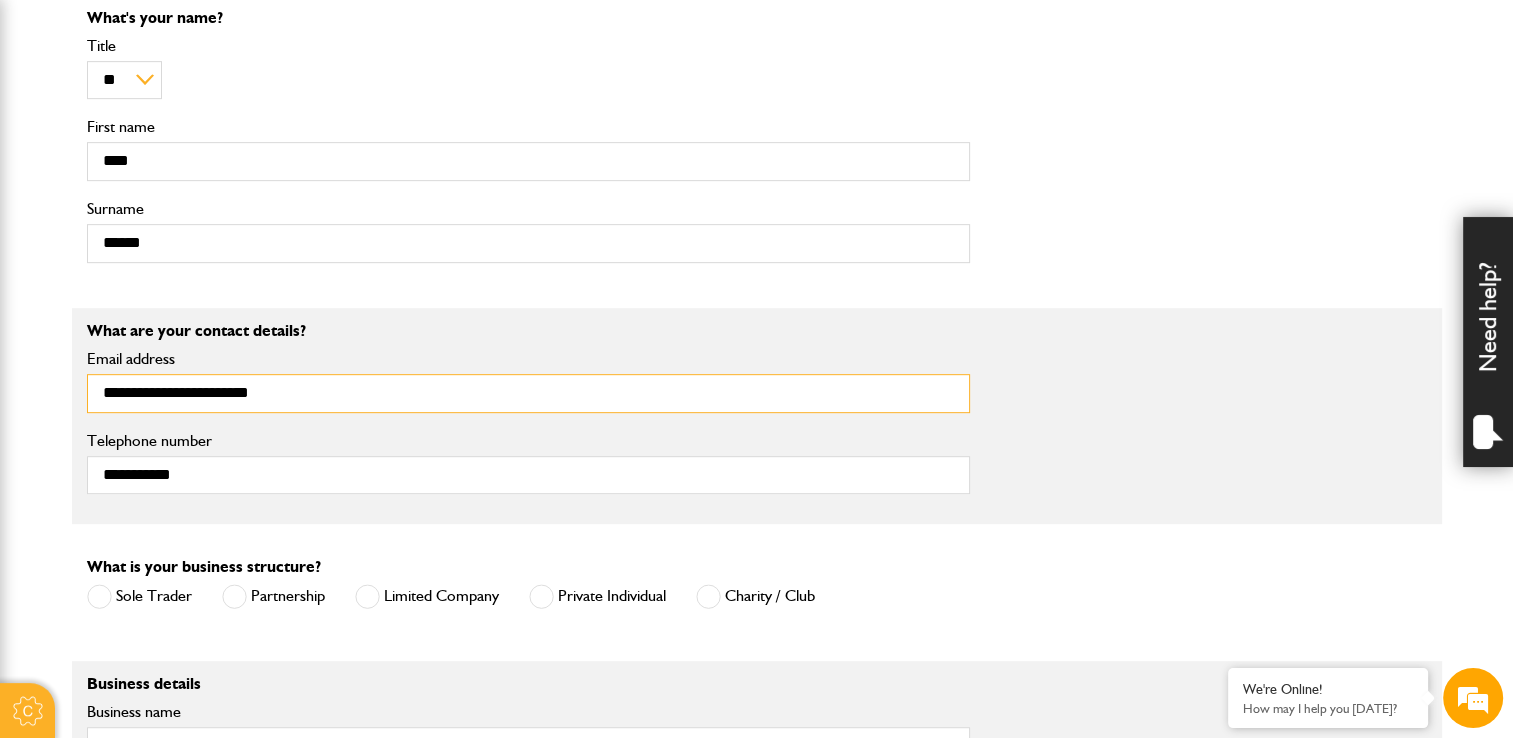 drag, startPoint x: 310, startPoint y: 394, endPoint x: 13, endPoint y: 373, distance: 297.7415 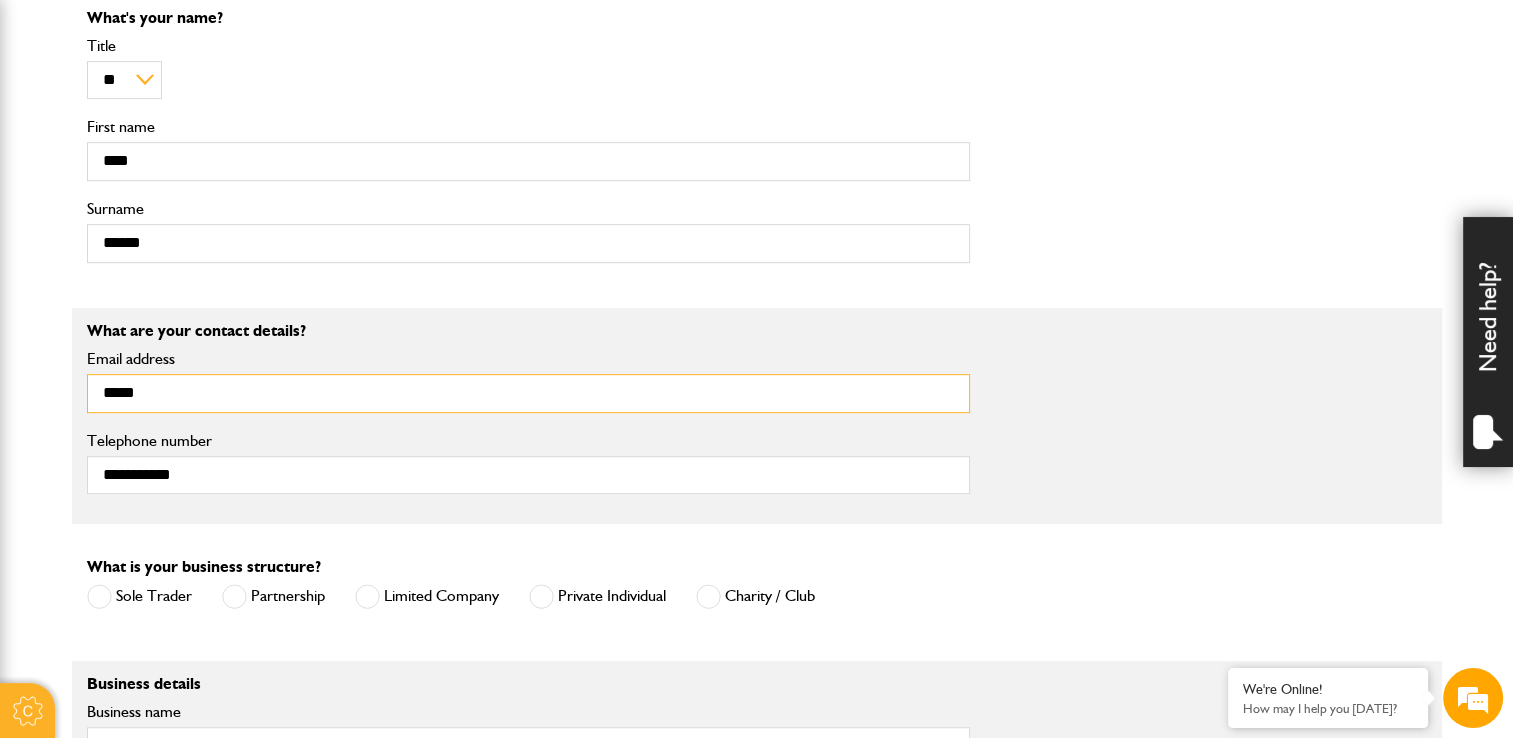 type on "**********" 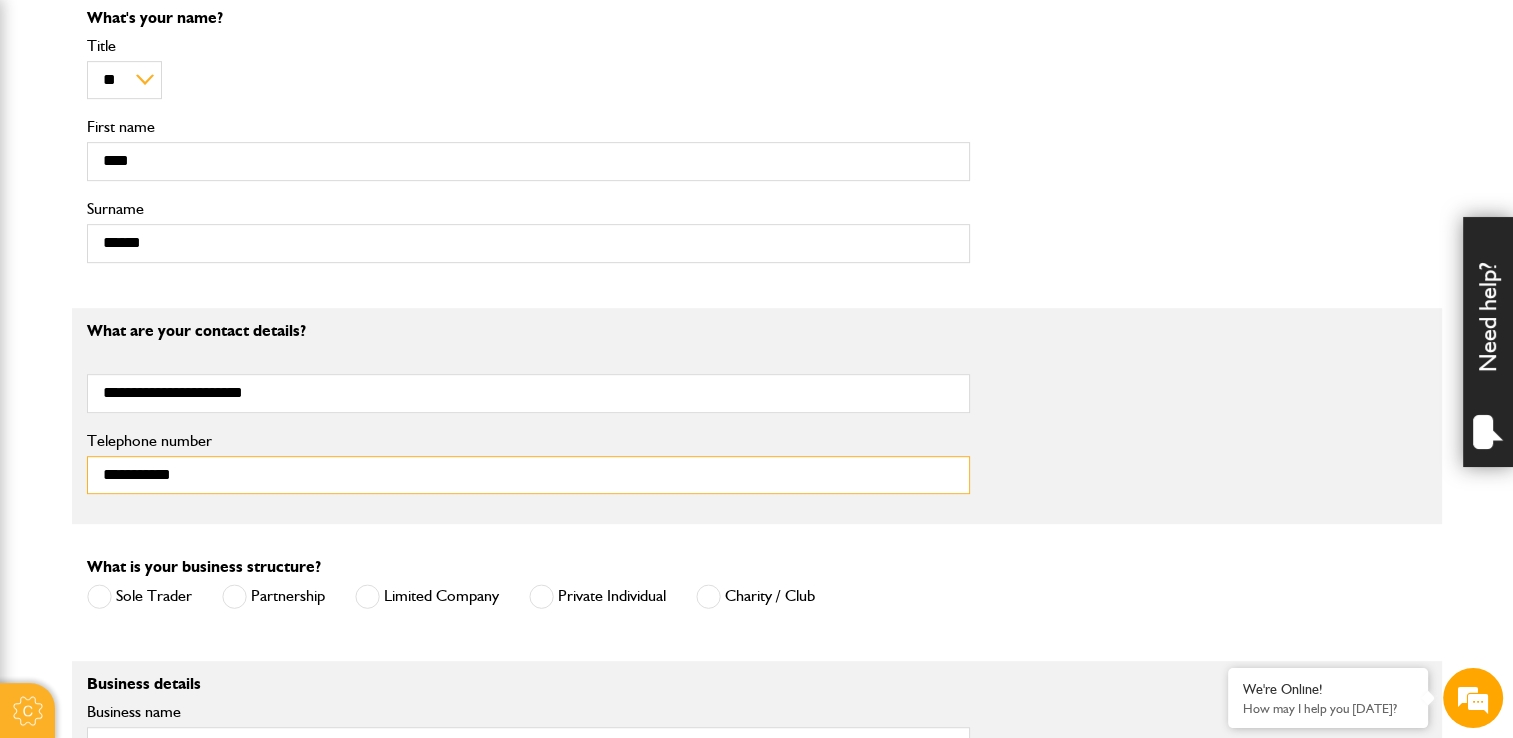 click on "**********" at bounding box center [528, 475] 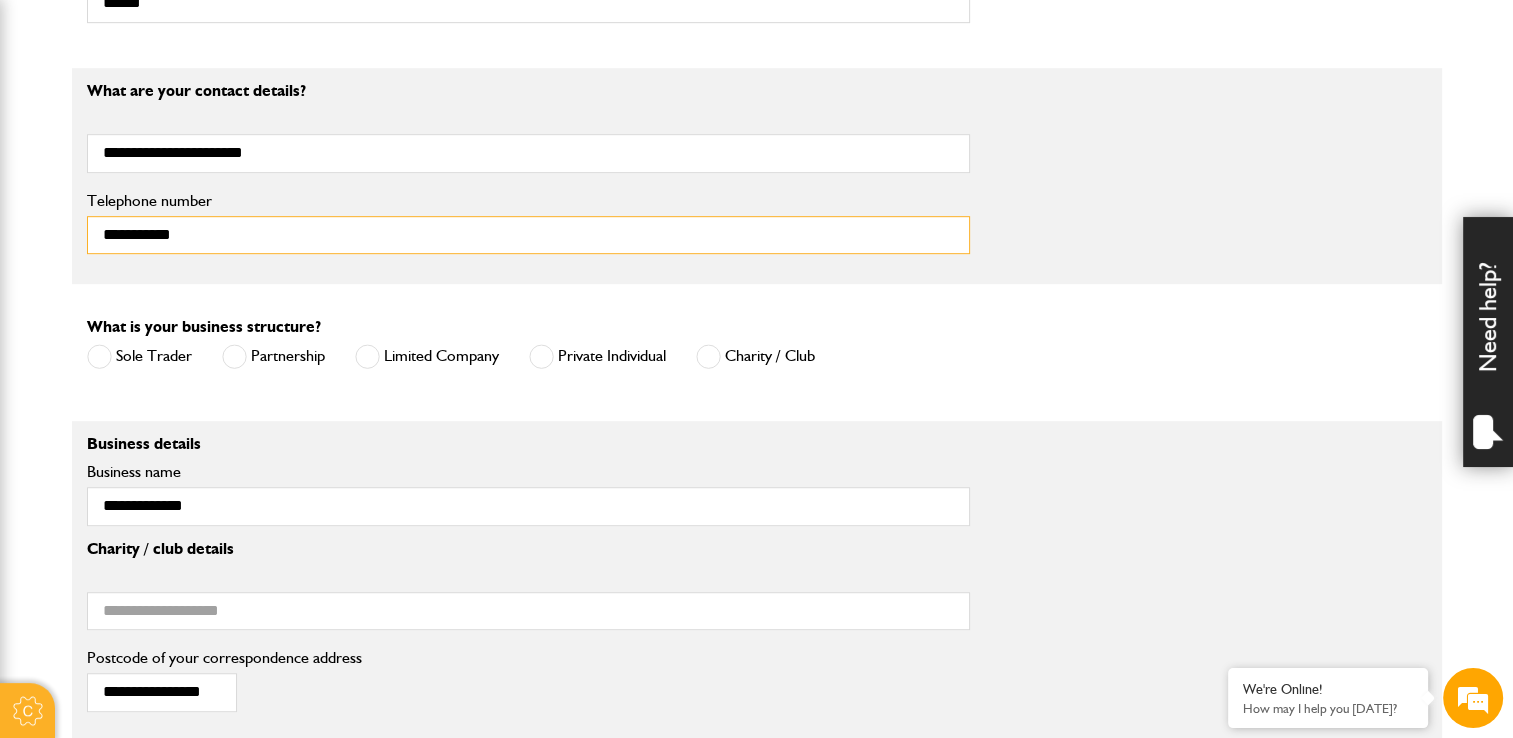 scroll, scrollTop: 1200, scrollLeft: 0, axis: vertical 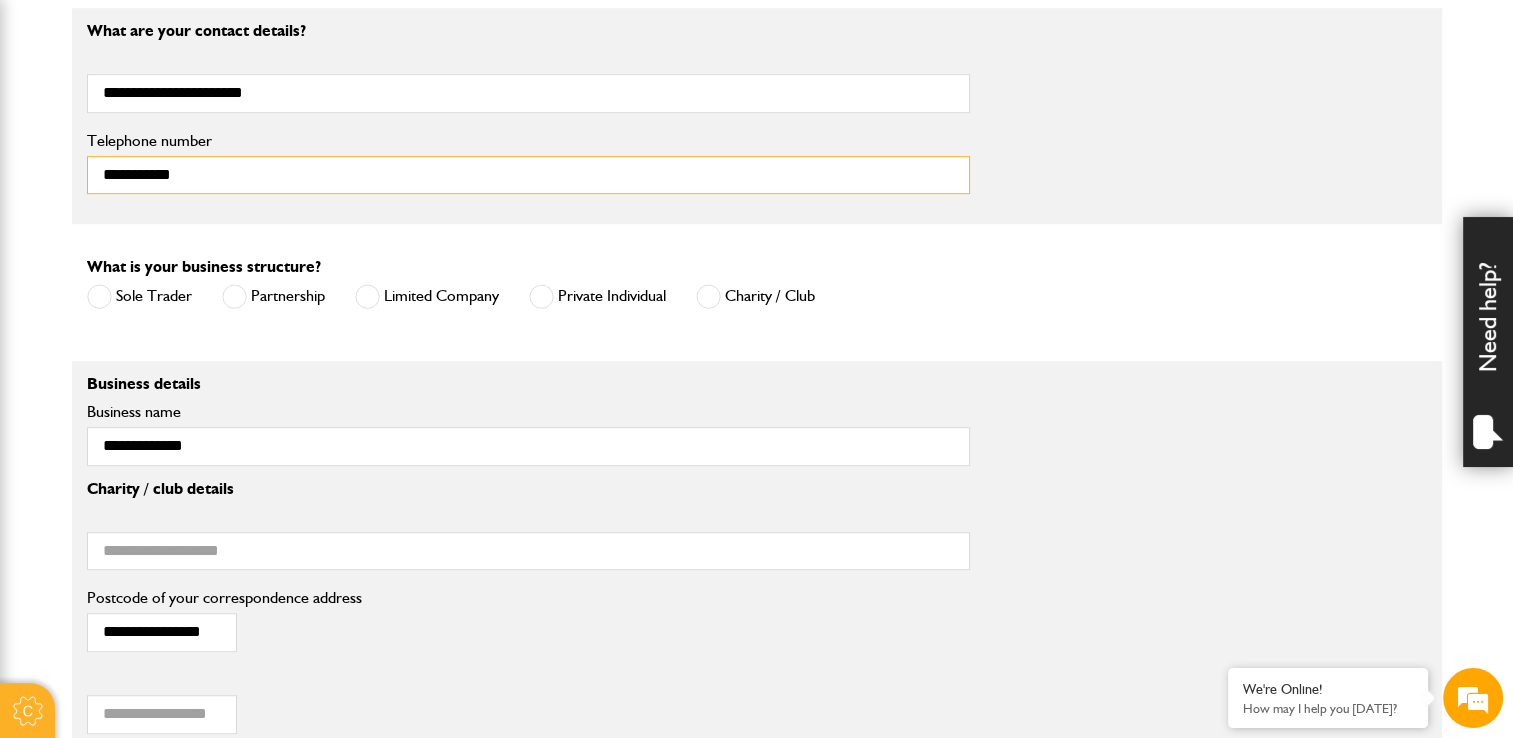 type on "**********" 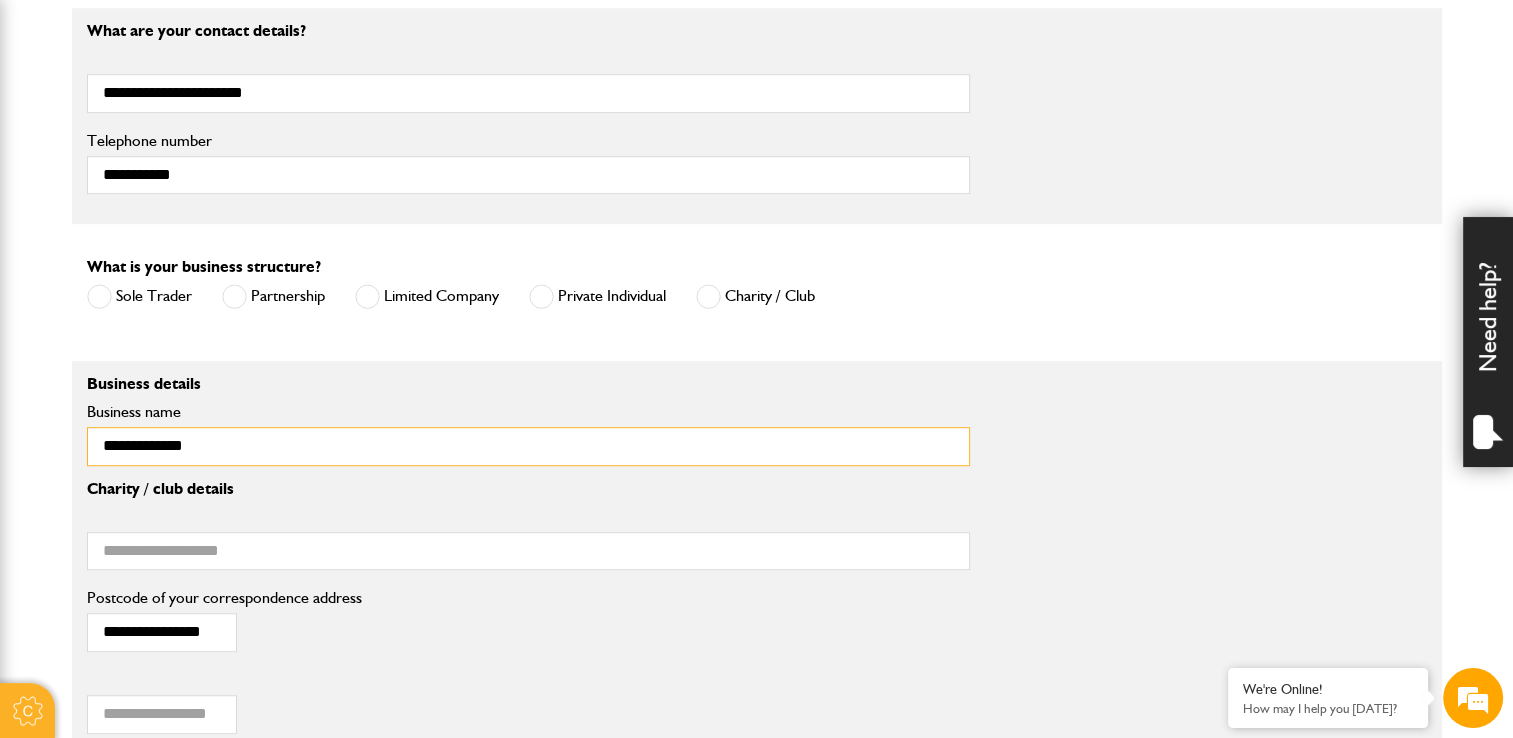drag, startPoint x: 206, startPoint y: 444, endPoint x: 0, endPoint y: 378, distance: 216.31459 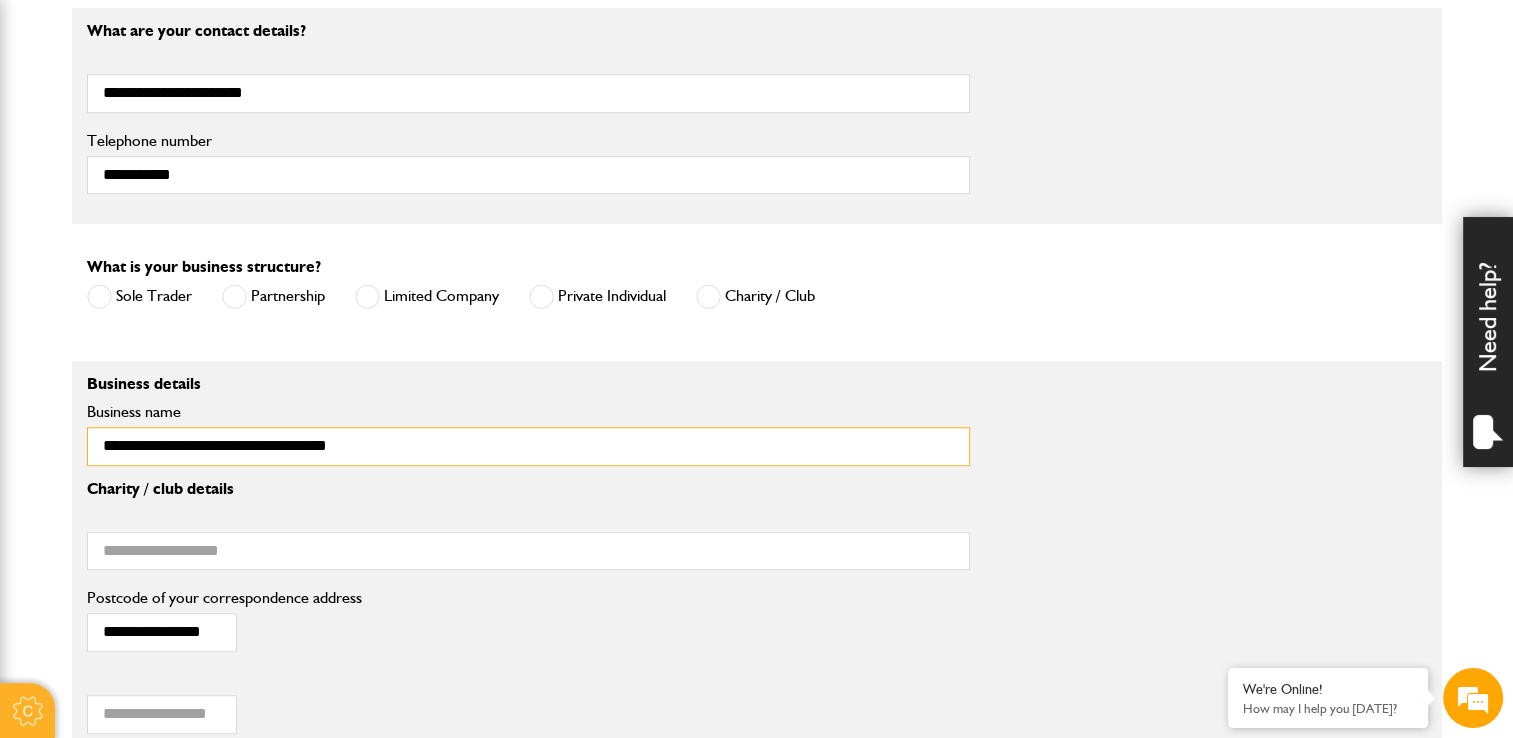 type on "**********" 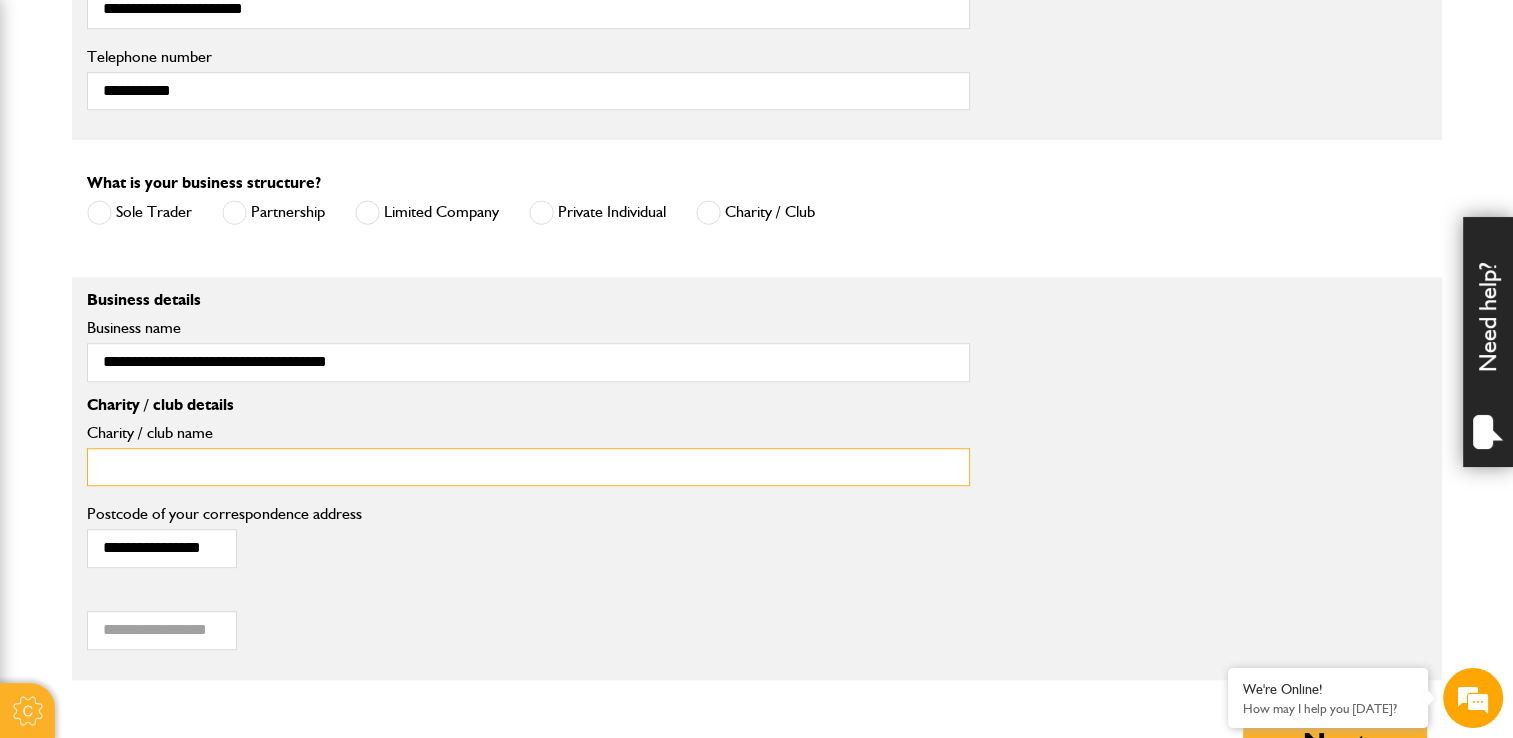 scroll, scrollTop: 1400, scrollLeft: 0, axis: vertical 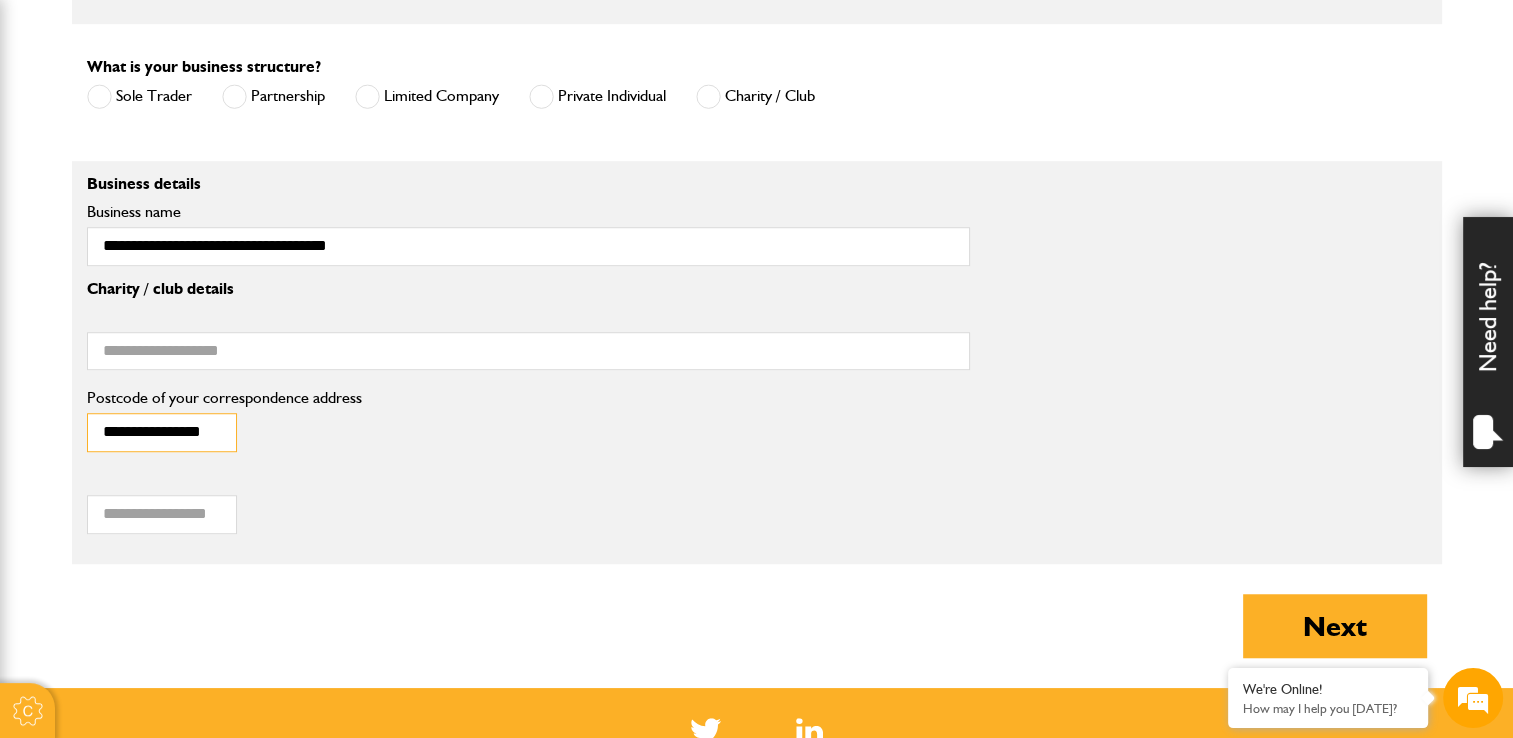 click on "**********" at bounding box center (162, 432) 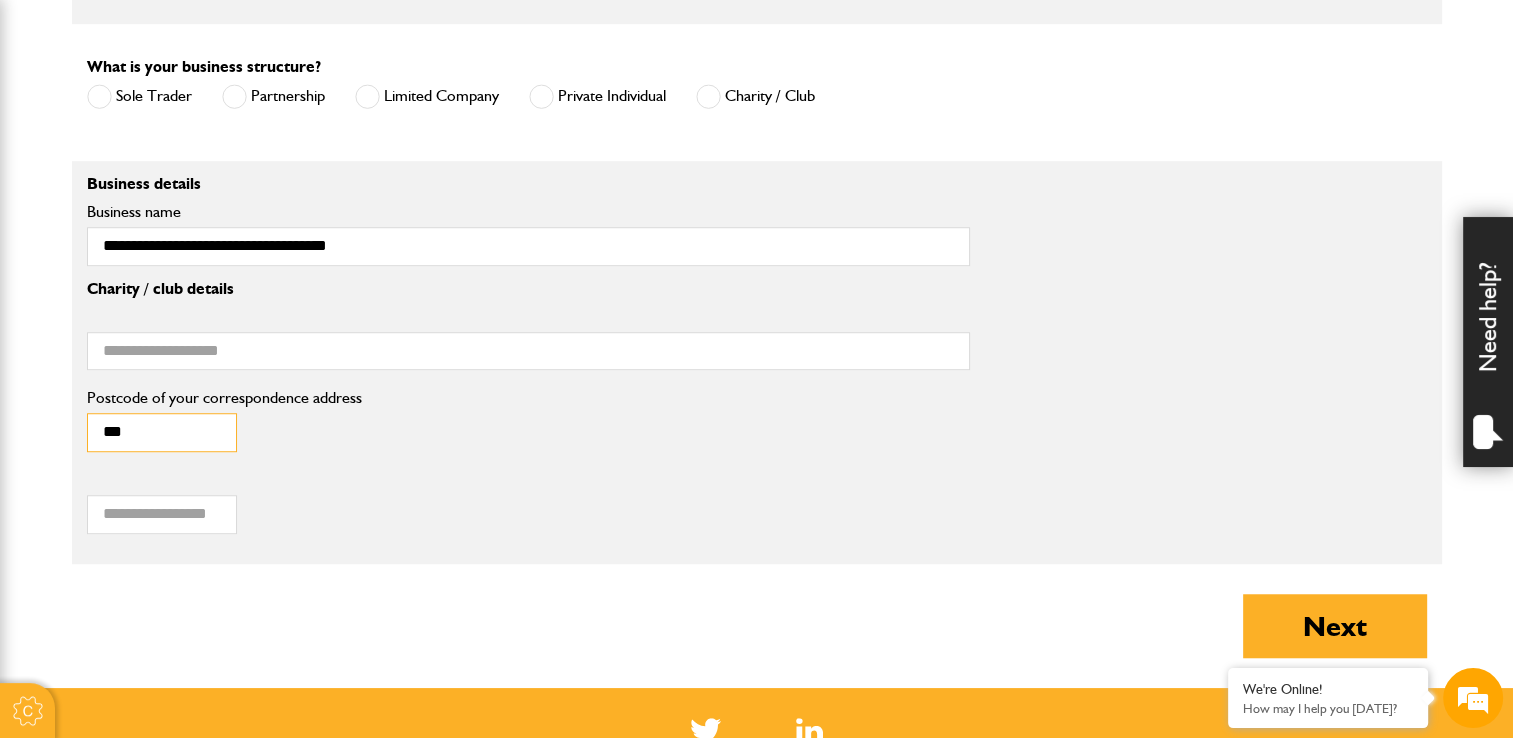 type on "**********" 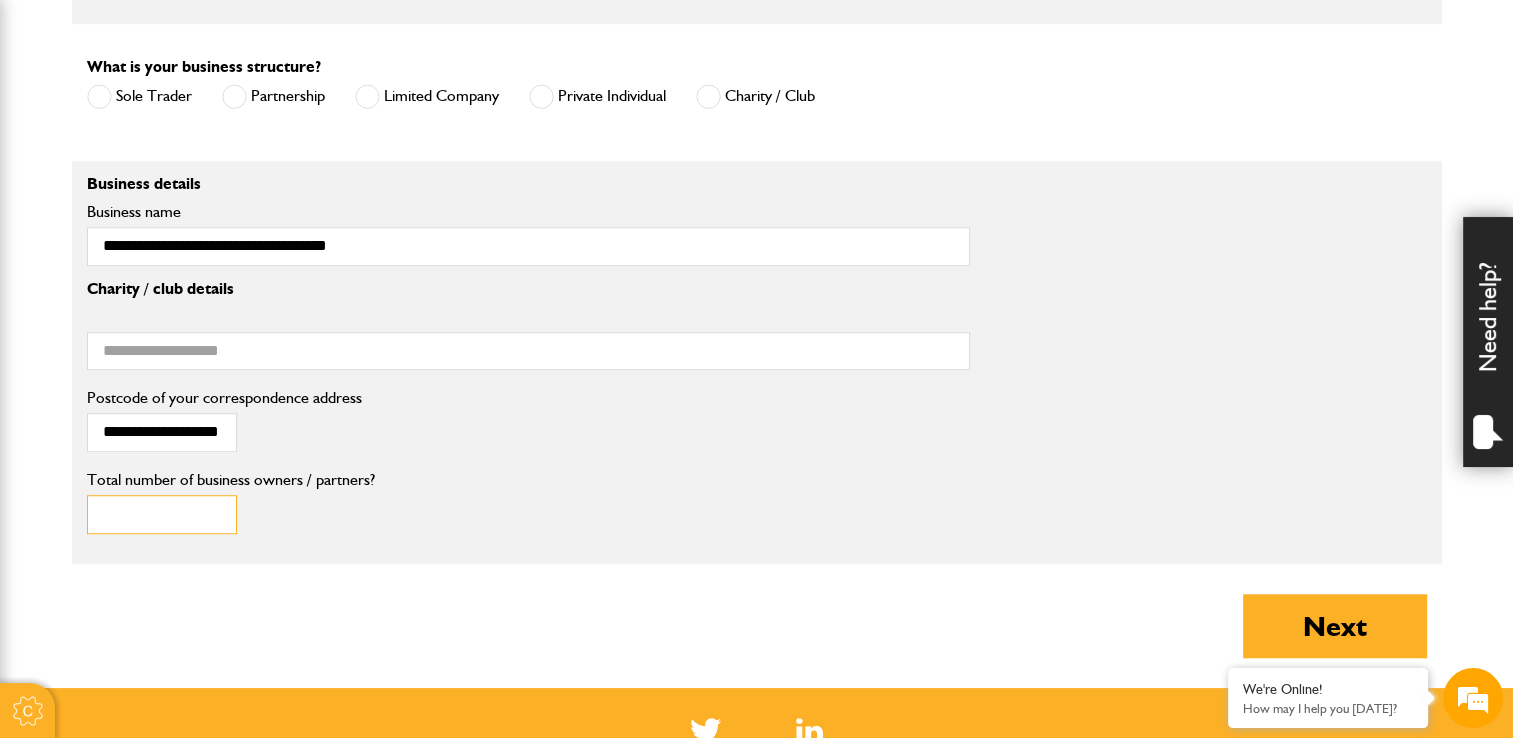 click on "Total number of business owners / partners?" at bounding box center [162, 514] 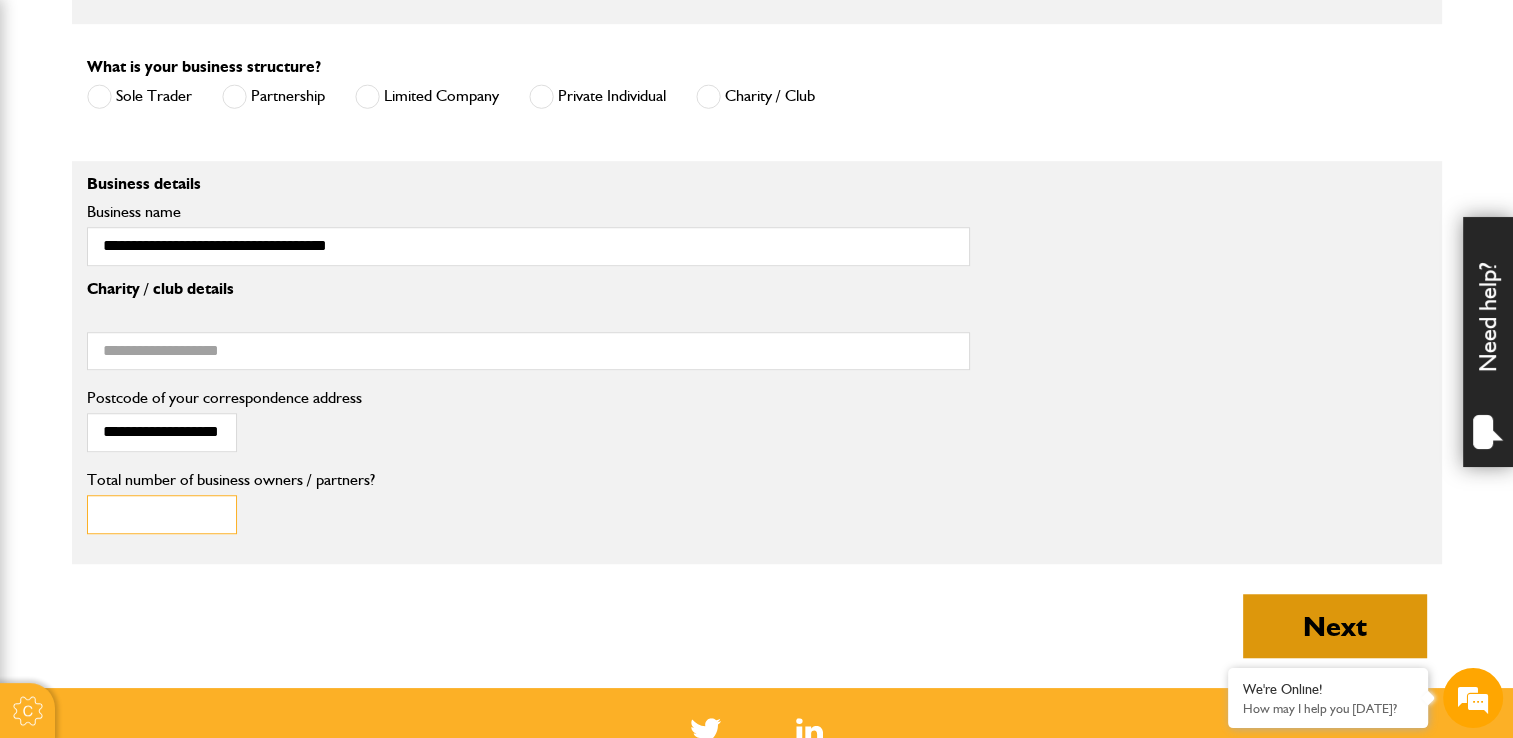 type on "*" 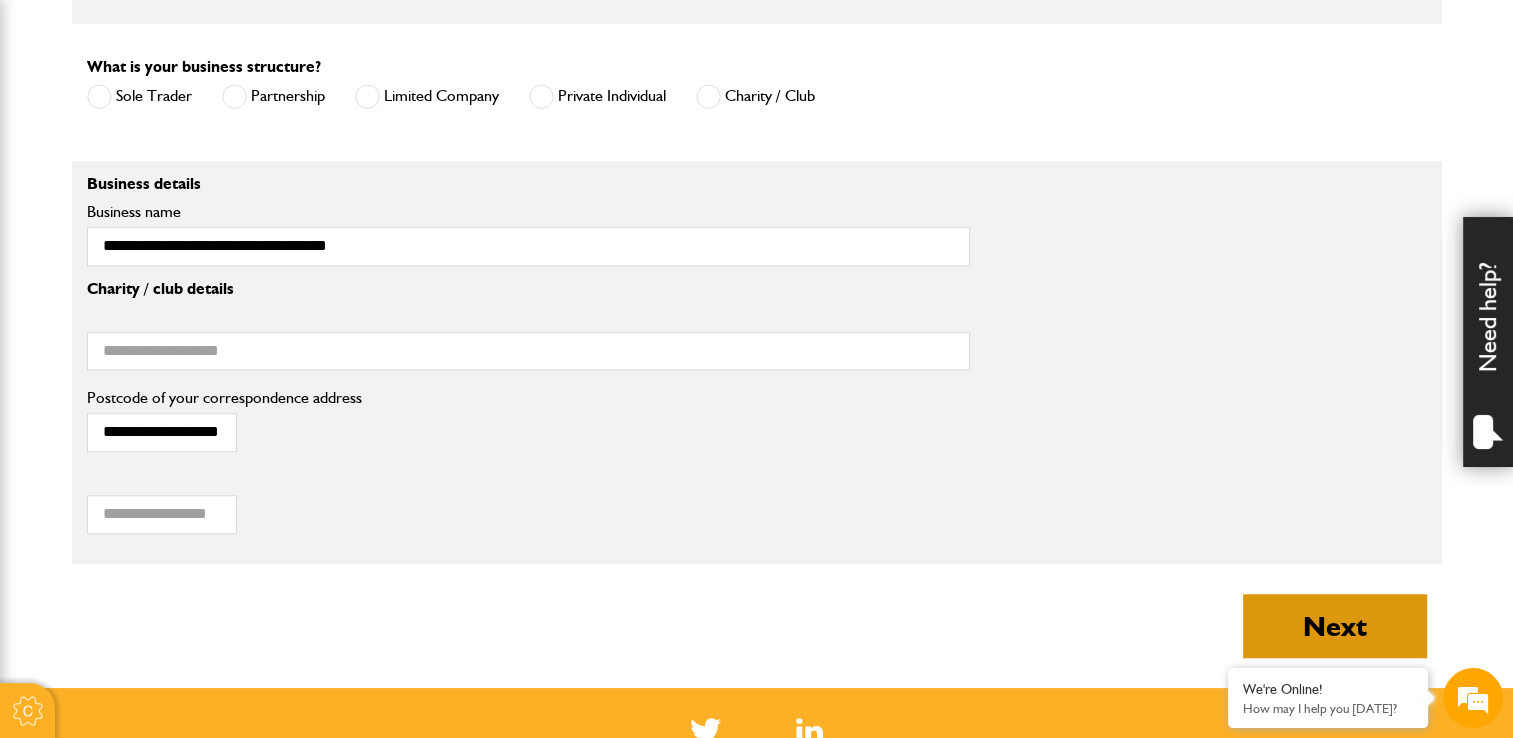 click on "Next" at bounding box center [1335, 626] 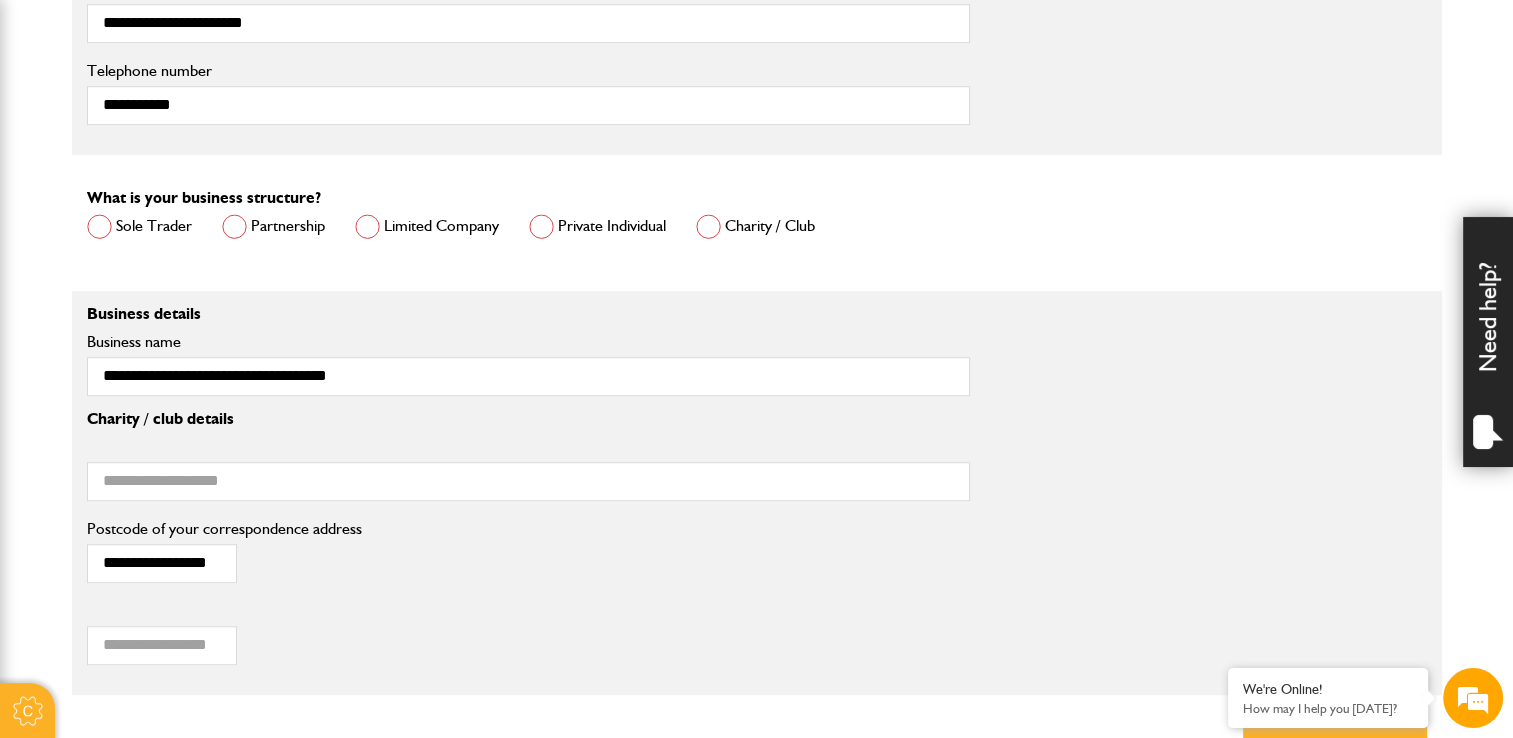 scroll, scrollTop: 1500, scrollLeft: 0, axis: vertical 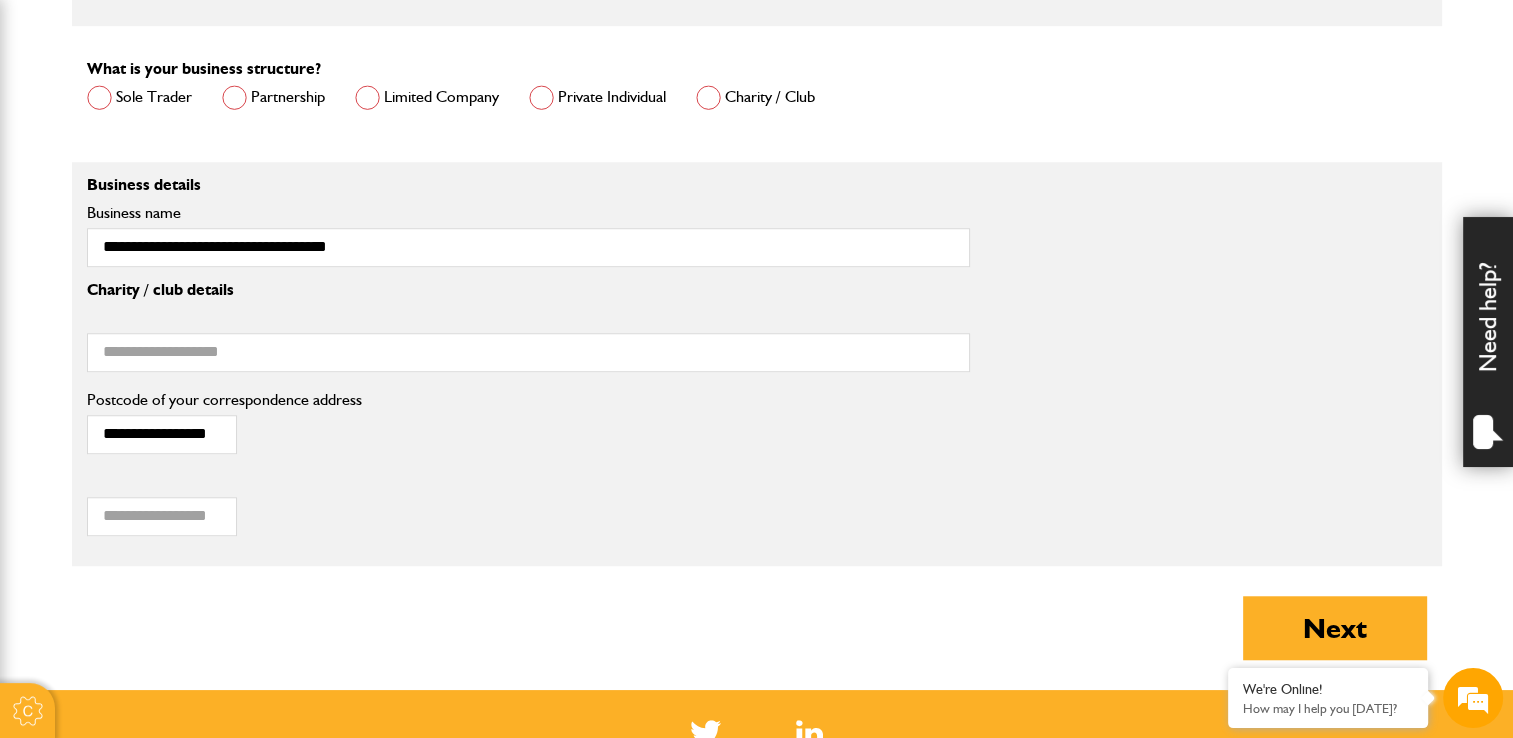click on "Limited Company" at bounding box center [427, 97] 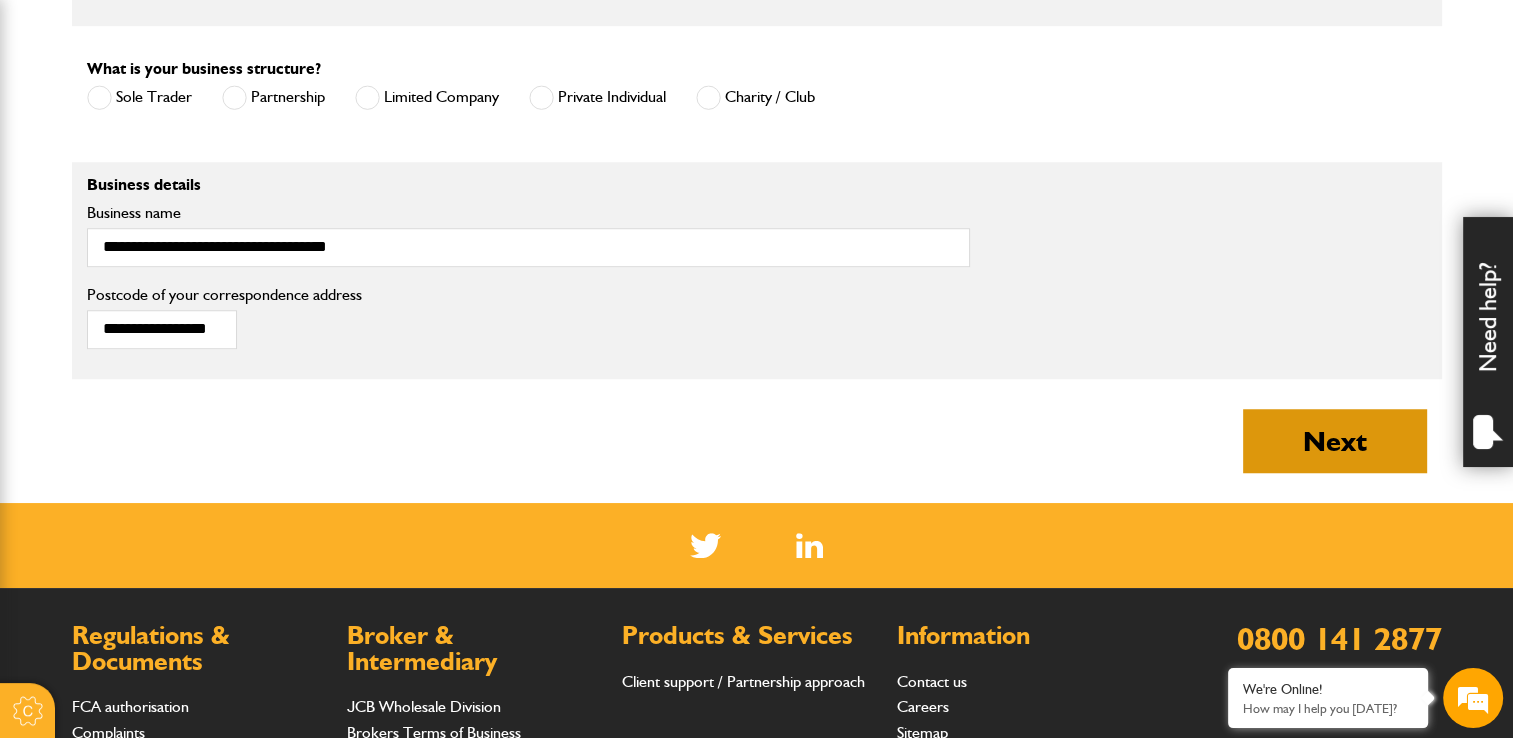 click on "Next" at bounding box center (1335, 441) 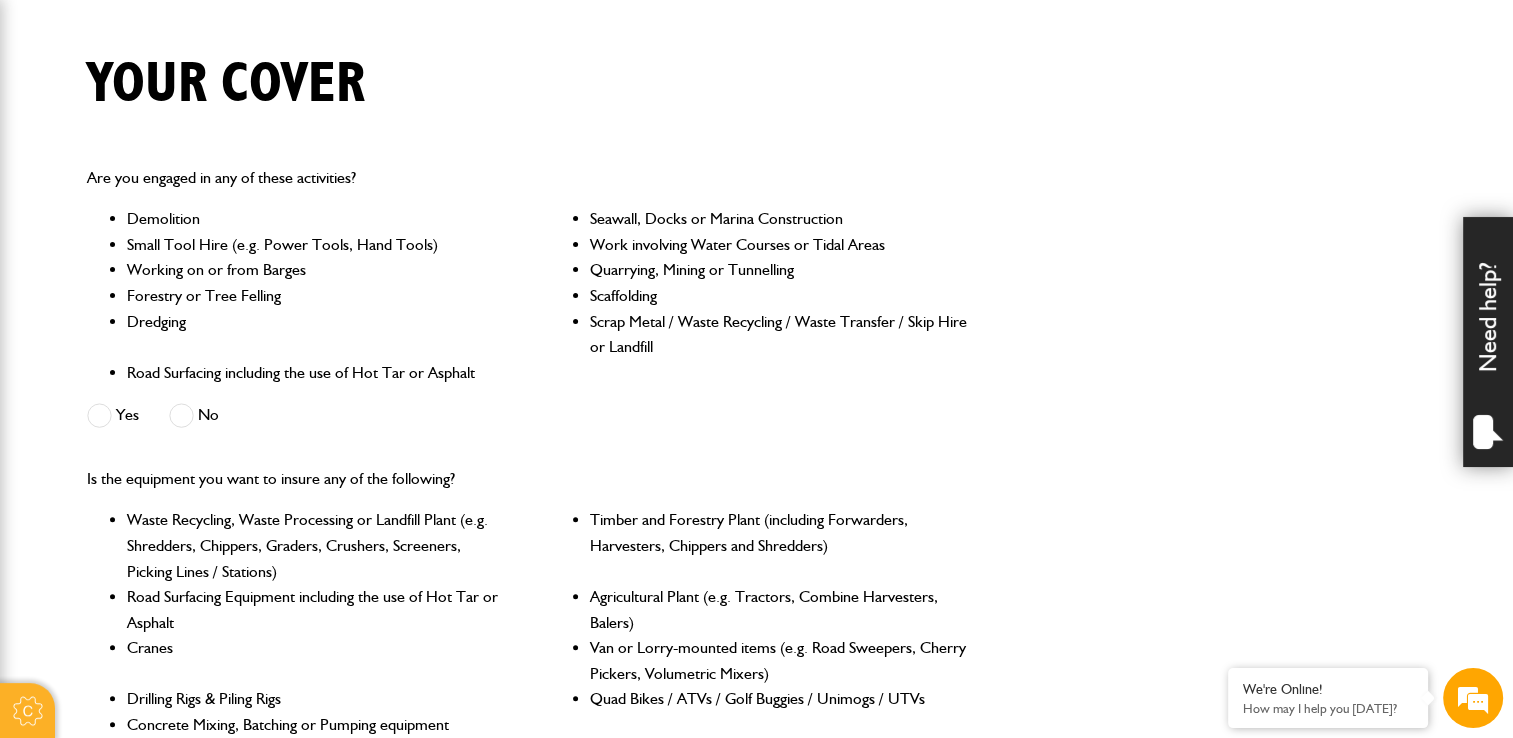 scroll, scrollTop: 600, scrollLeft: 0, axis: vertical 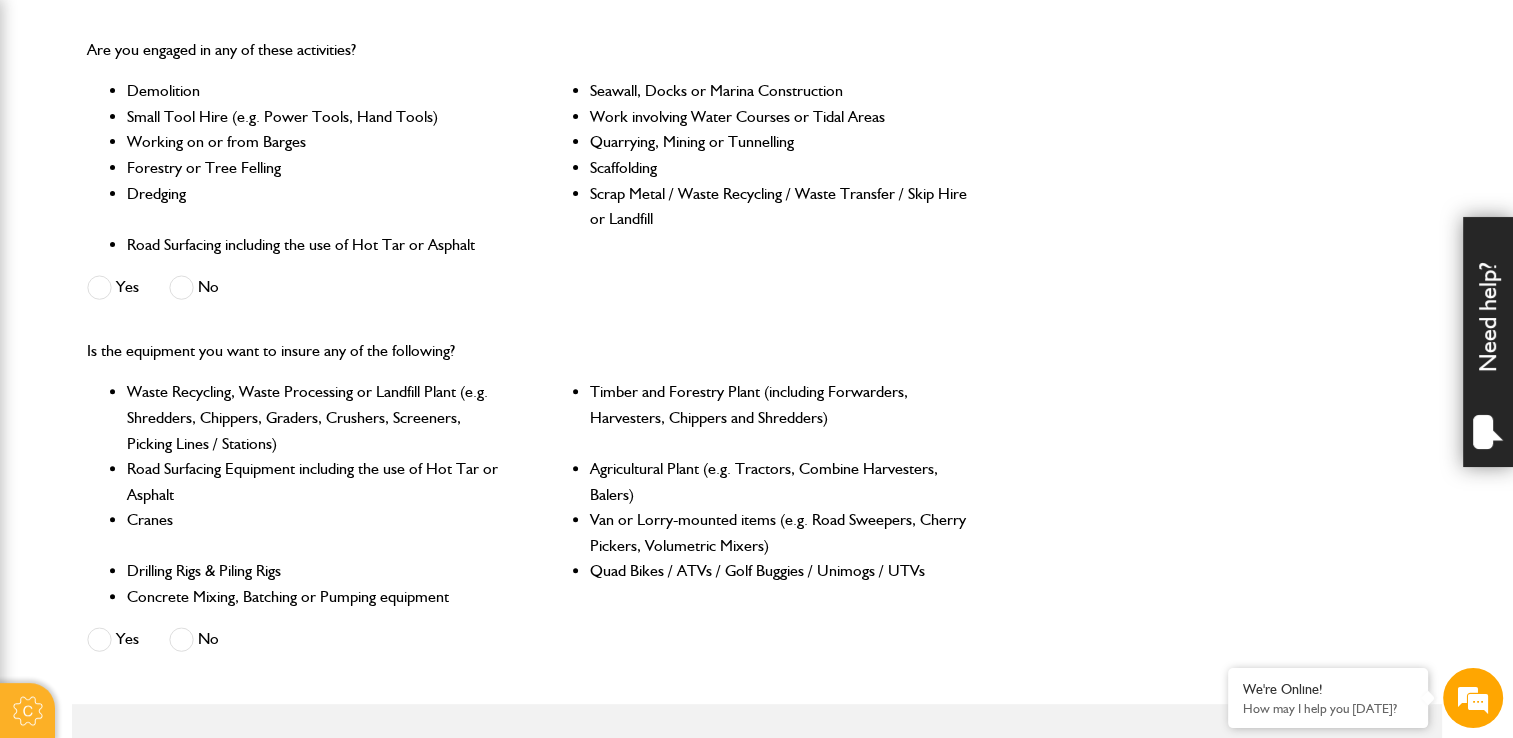 click at bounding box center (181, 287) 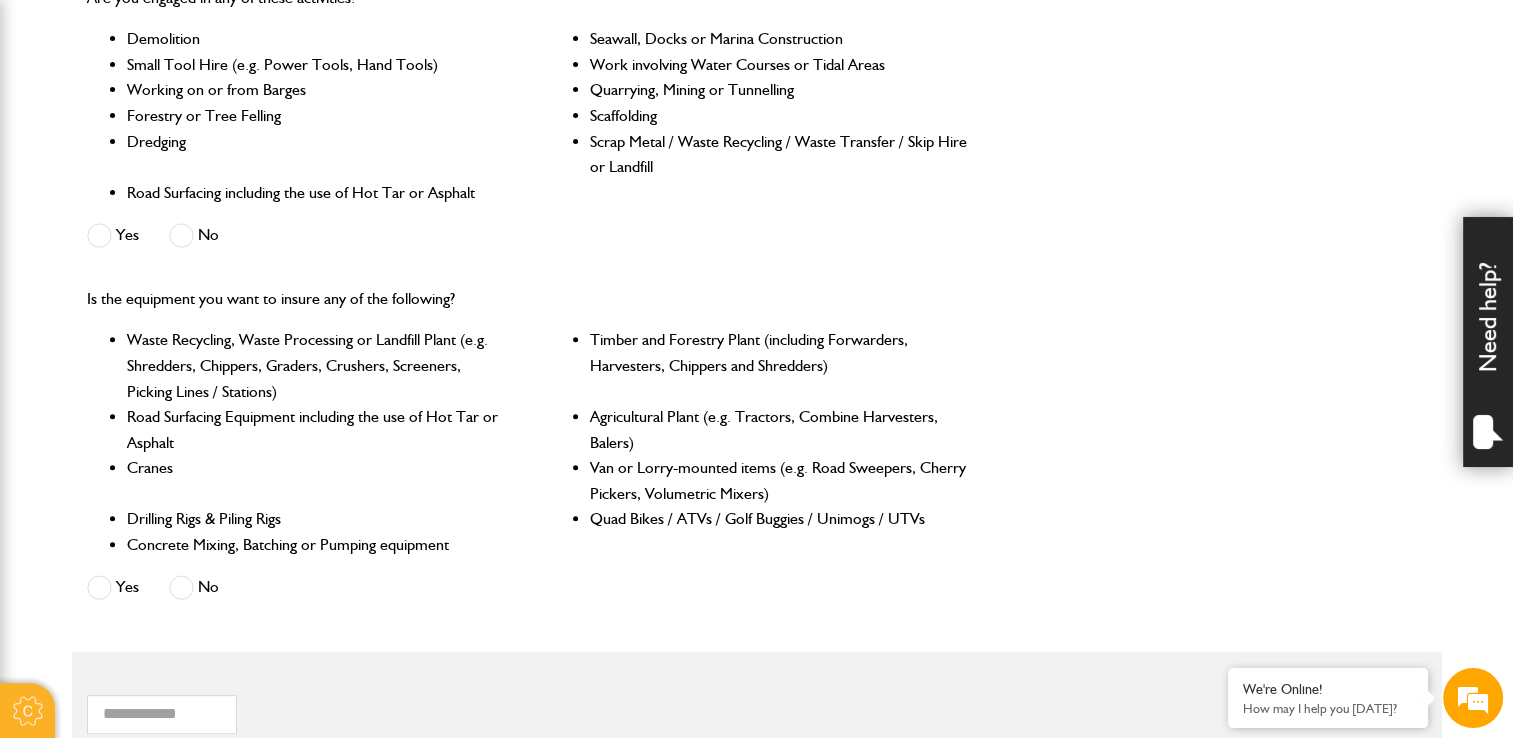 scroll, scrollTop: 700, scrollLeft: 0, axis: vertical 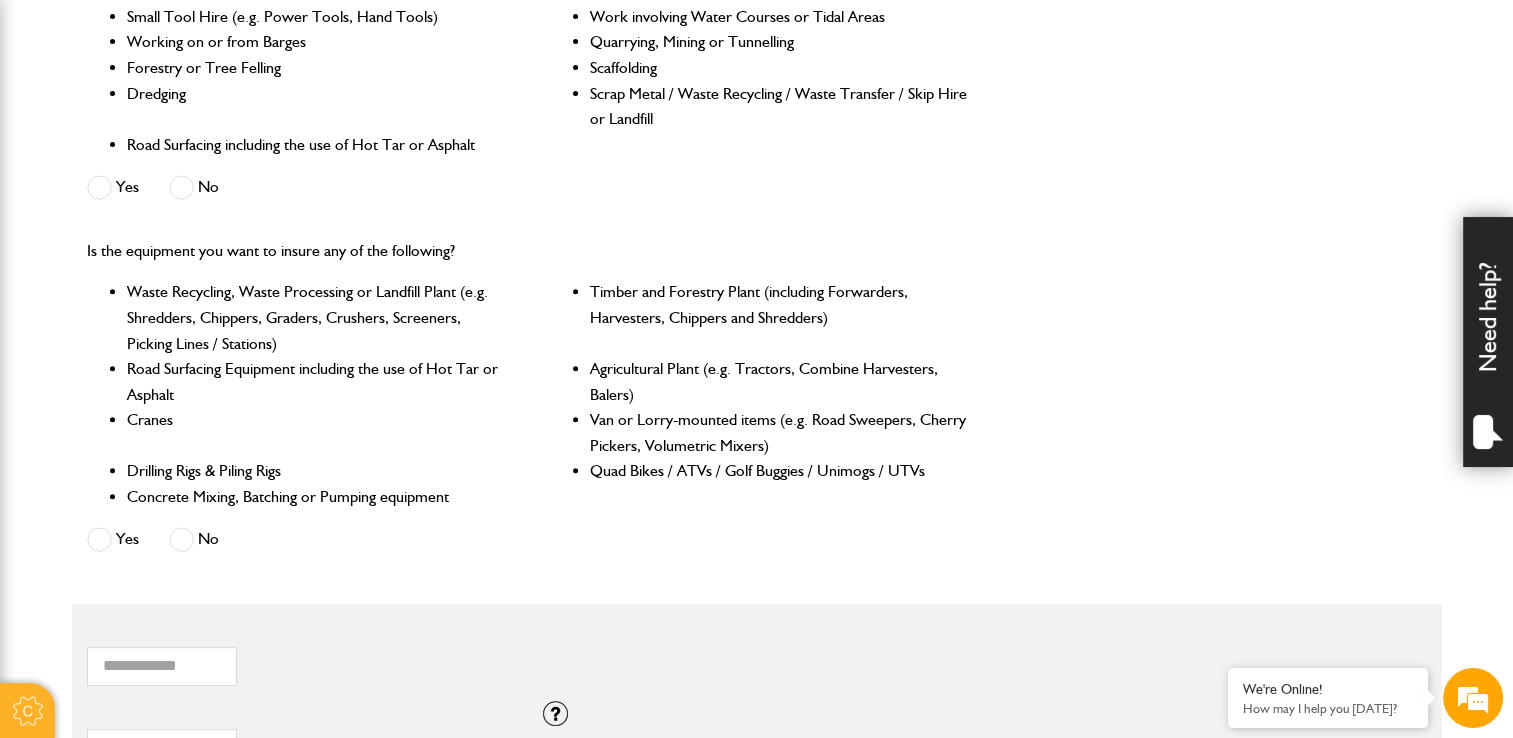 click on "No" at bounding box center [194, 539] 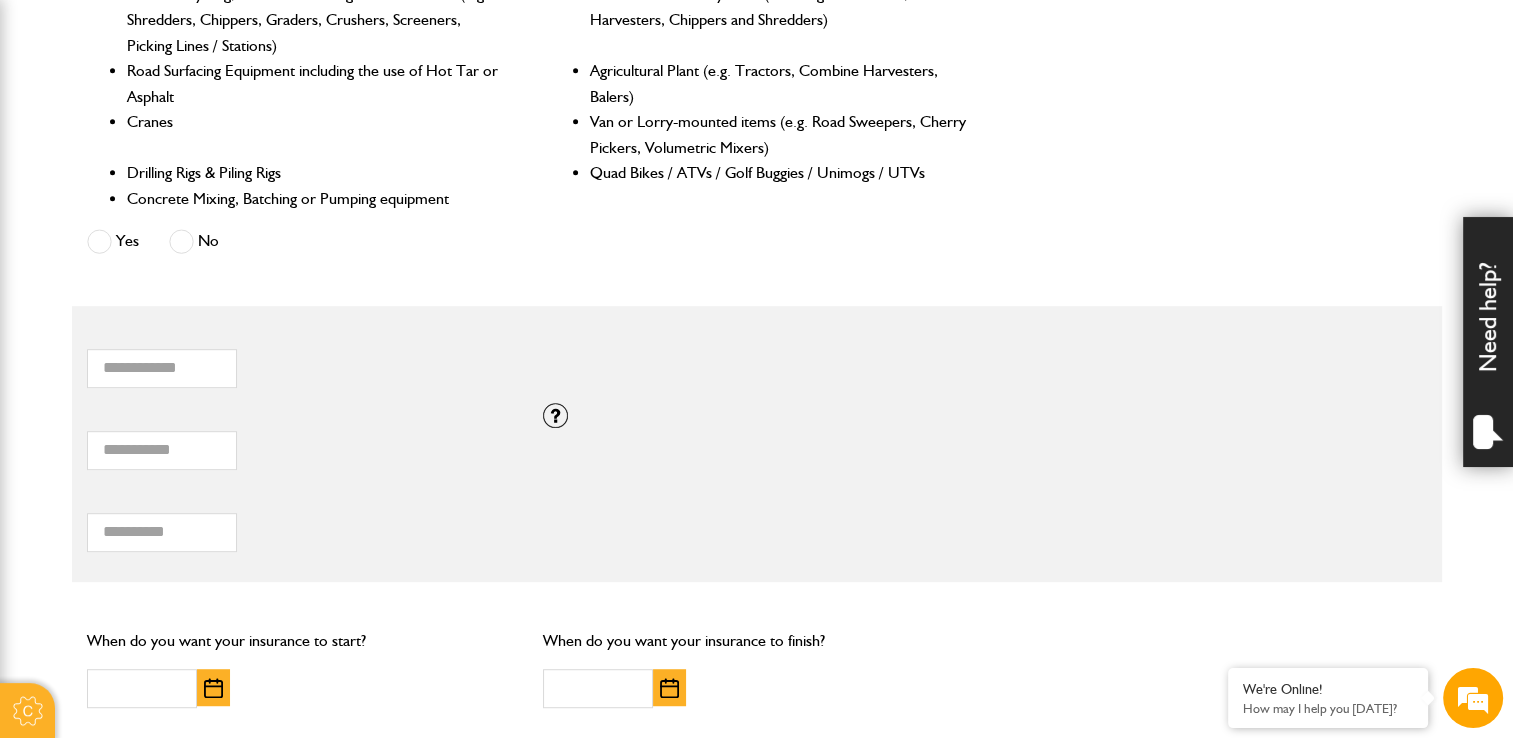 scroll, scrollTop: 1000, scrollLeft: 0, axis: vertical 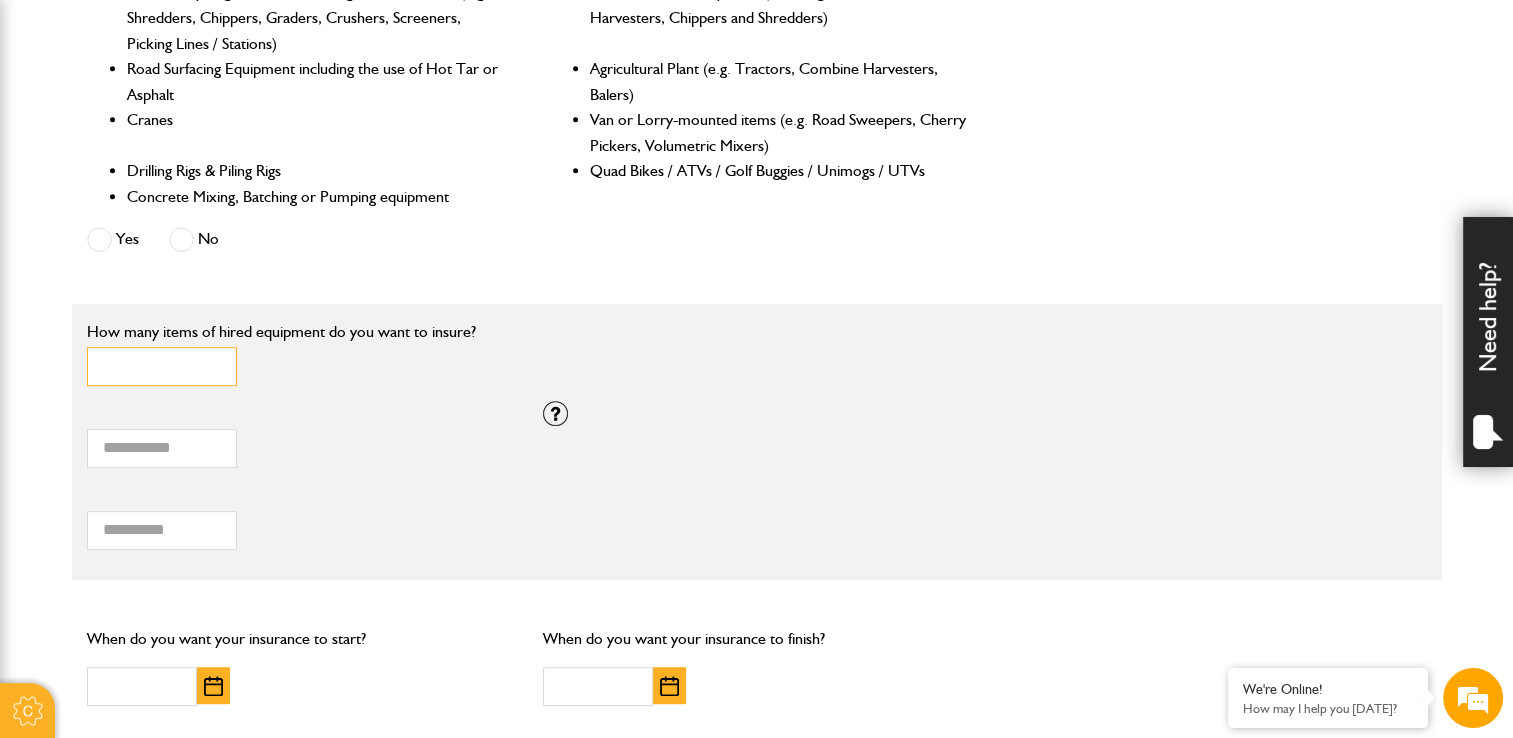 drag, startPoint x: 128, startPoint y: 375, endPoint x: 85, endPoint y: 385, distance: 44.14748 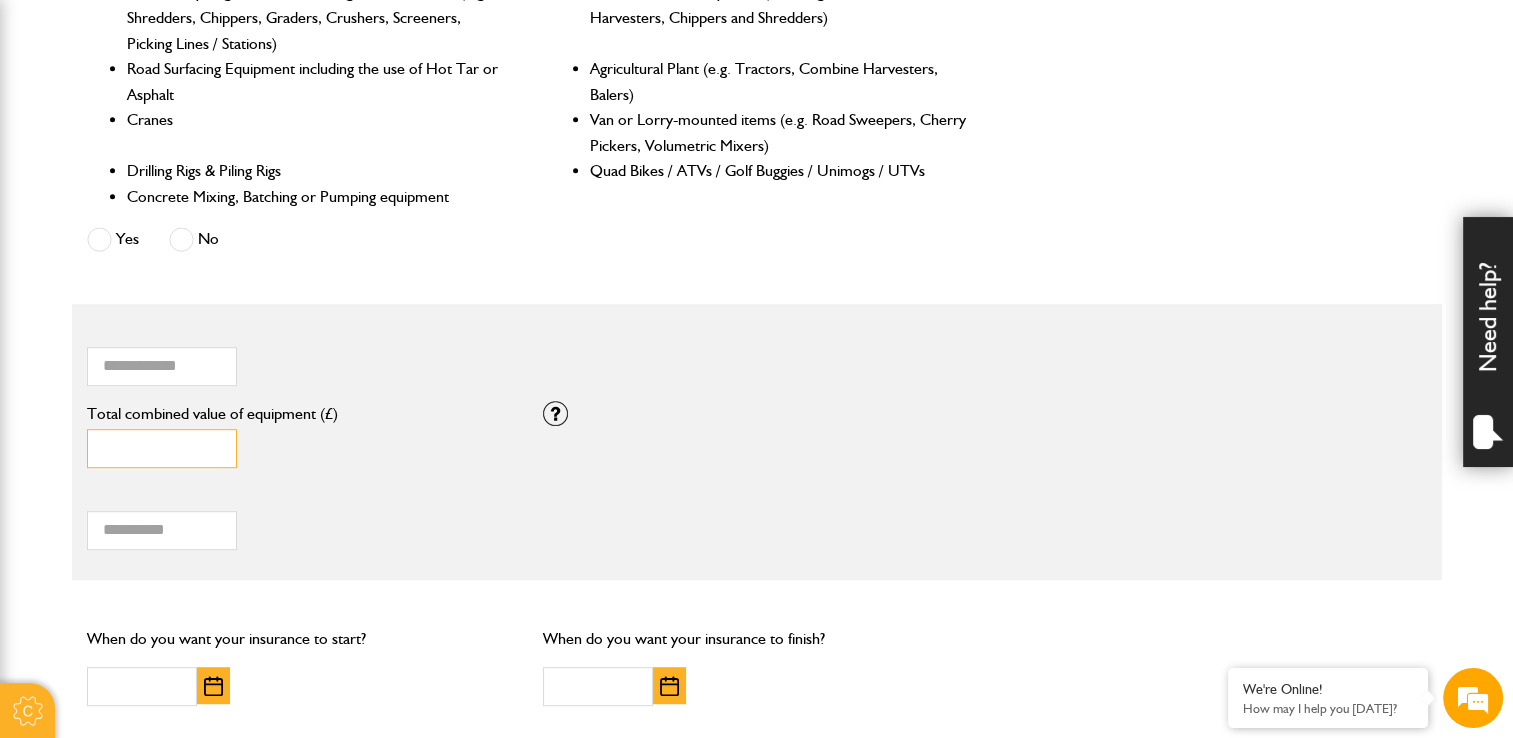 drag, startPoint x: 125, startPoint y: 432, endPoint x: 63, endPoint y: 449, distance: 64.288414 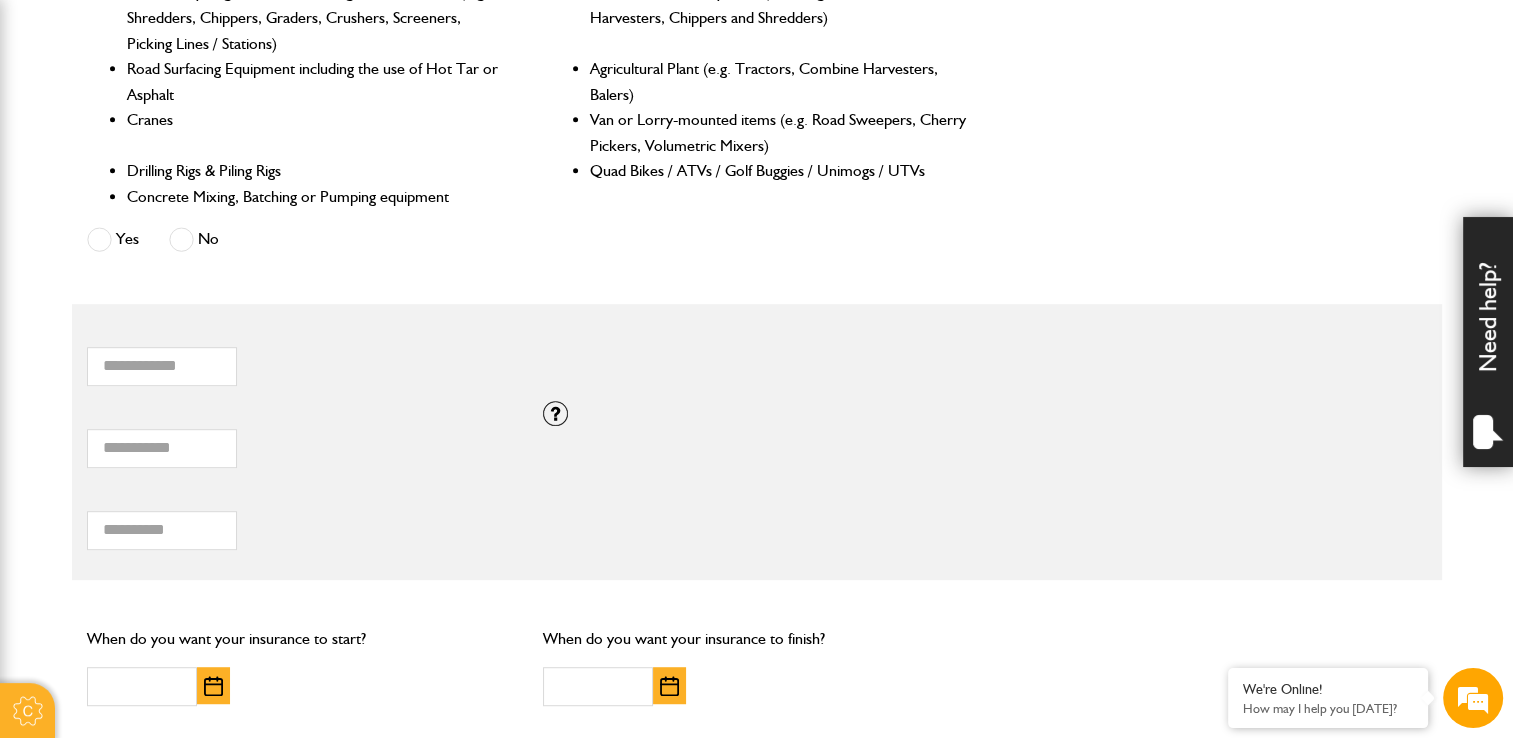 click on "Total hiring fees
Please enter a minimum value of 25 for total hiring fees." at bounding box center (300, 519) 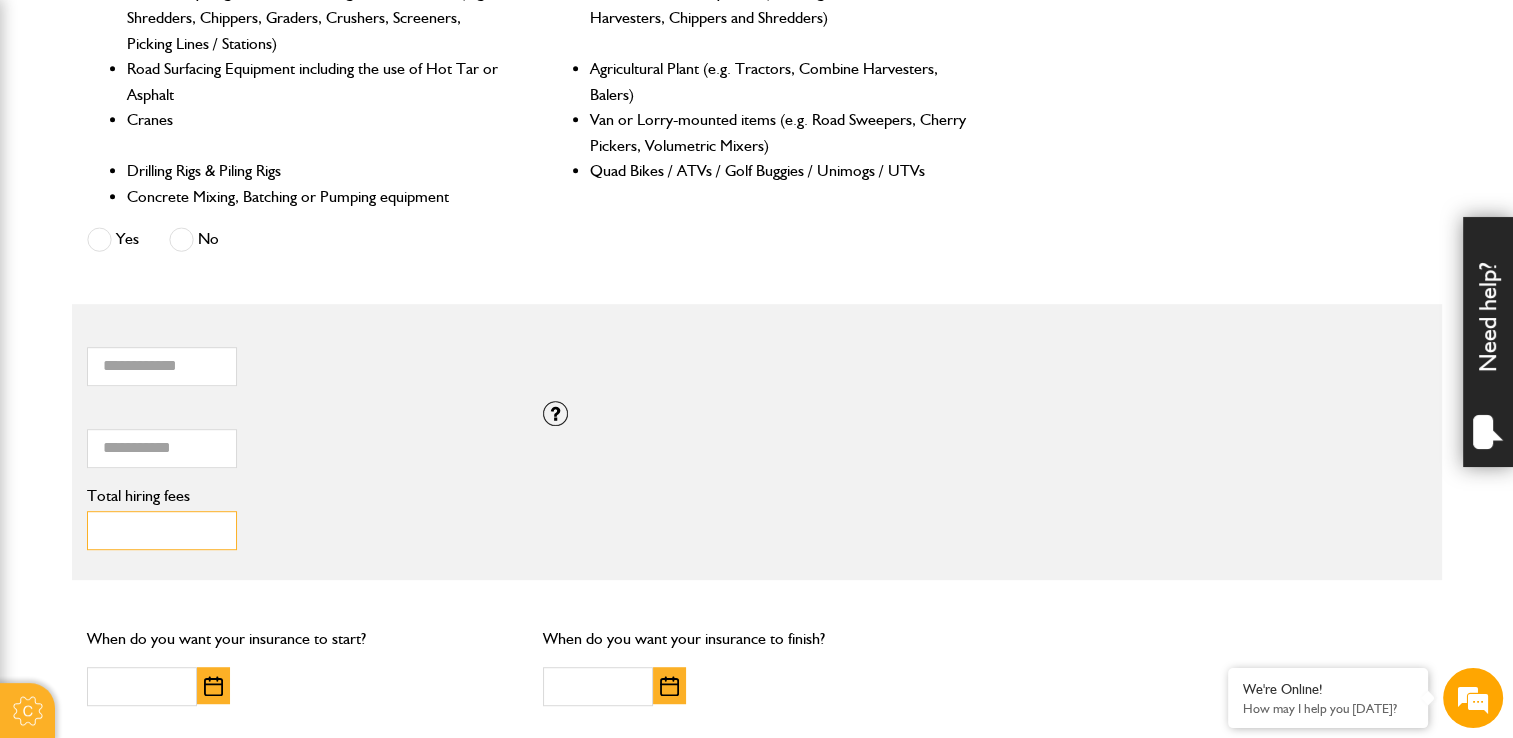 click on "Total hiring fees" at bounding box center (162, 530) 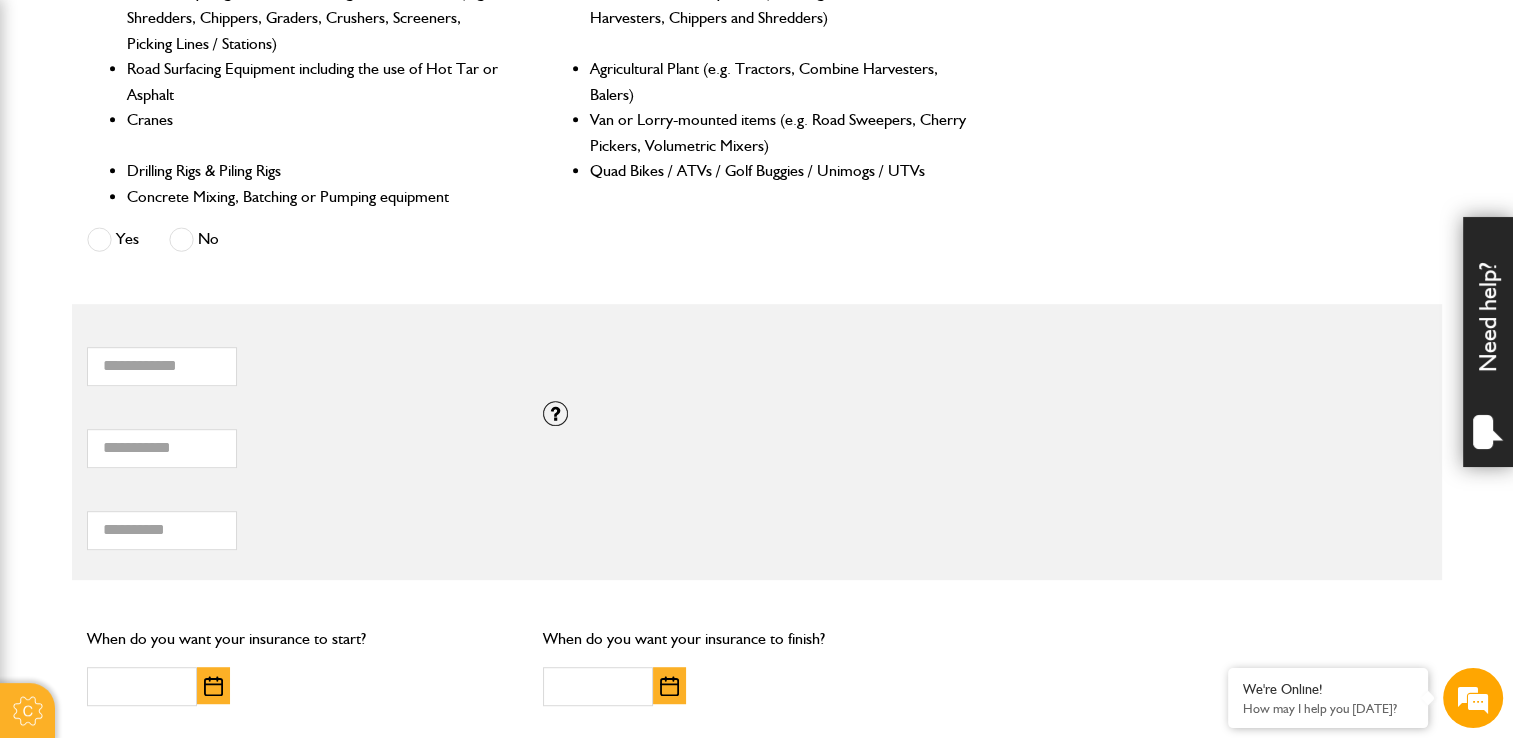 click at bounding box center [213, 686] 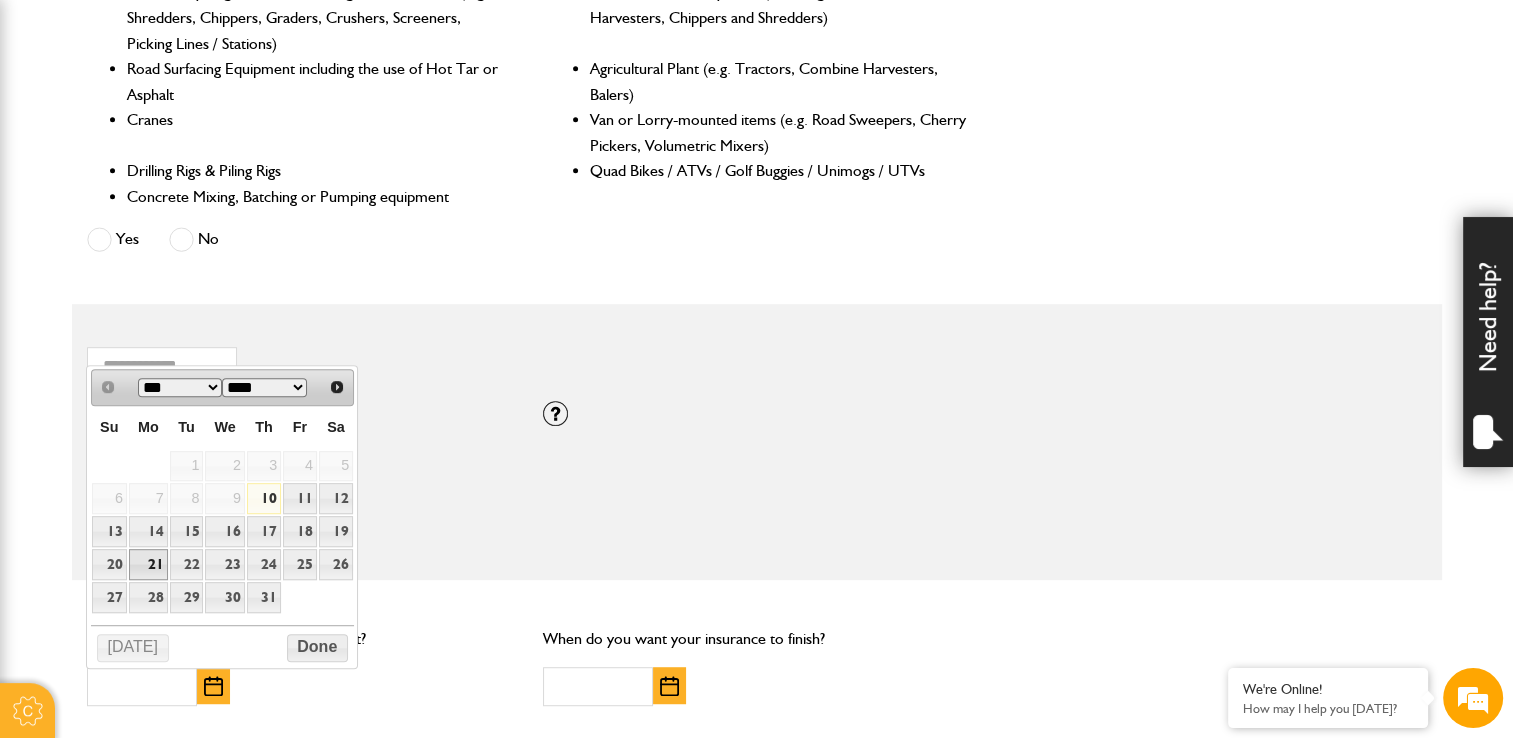 click on "21" at bounding box center (148, 564) 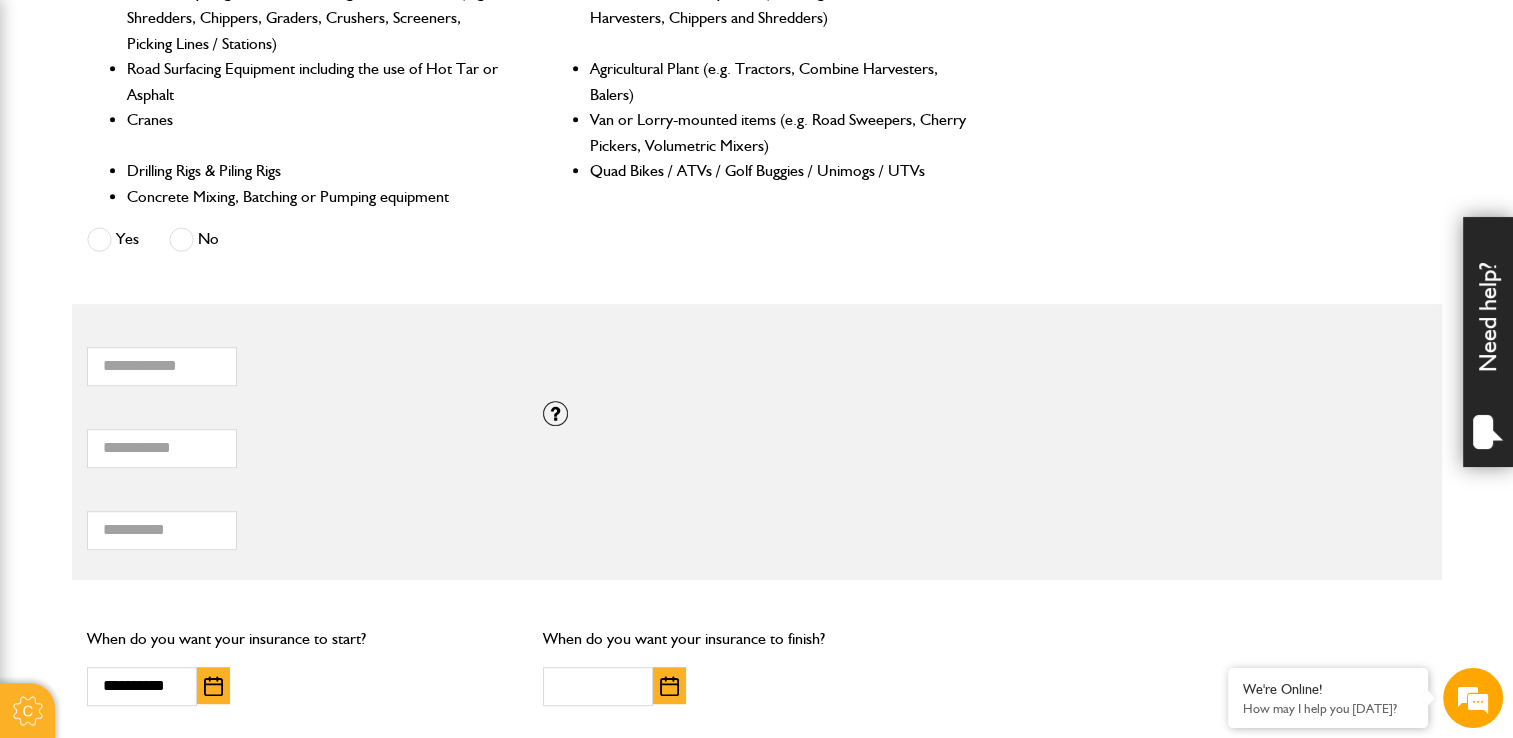 click at bounding box center (669, 686) 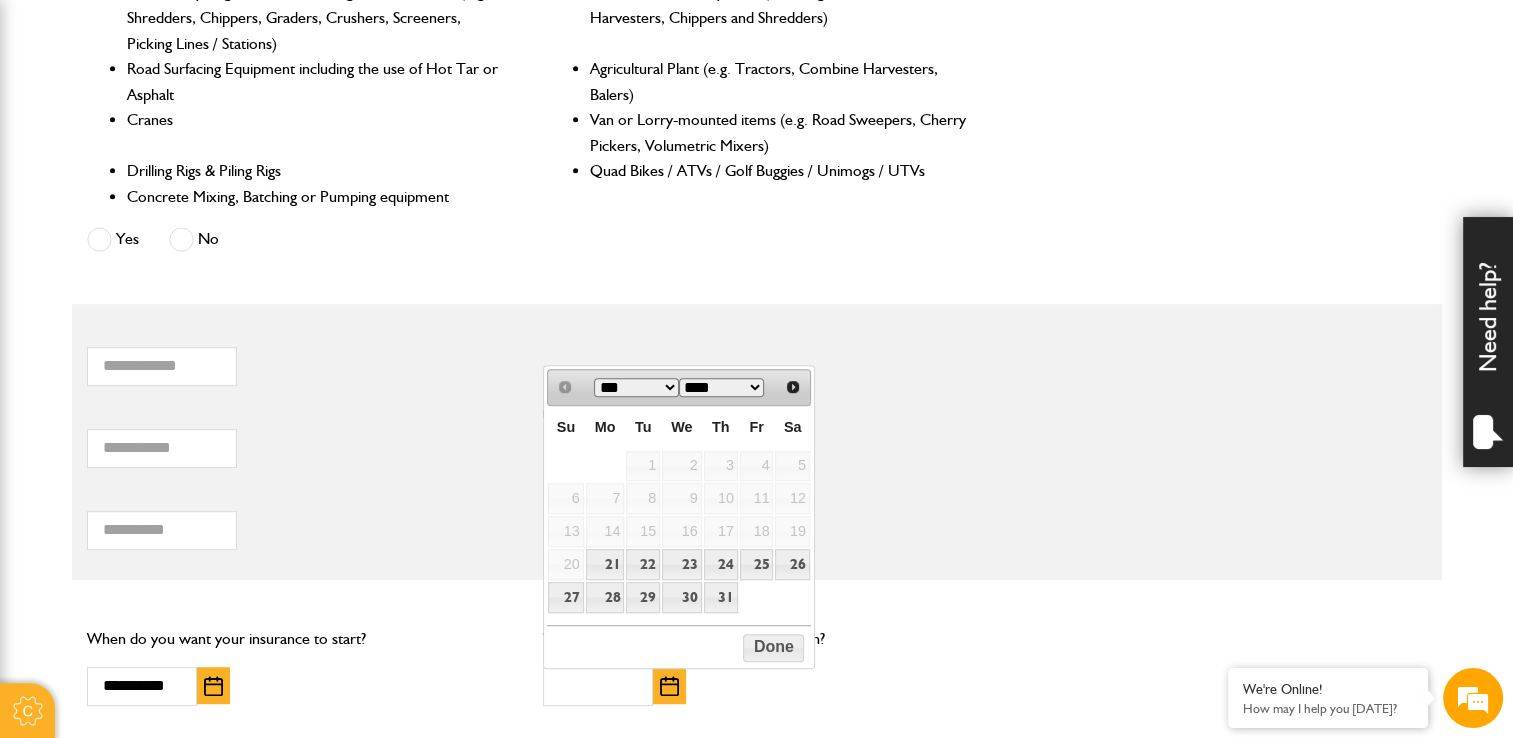 click on "*** *** ****" at bounding box center (679, 387) 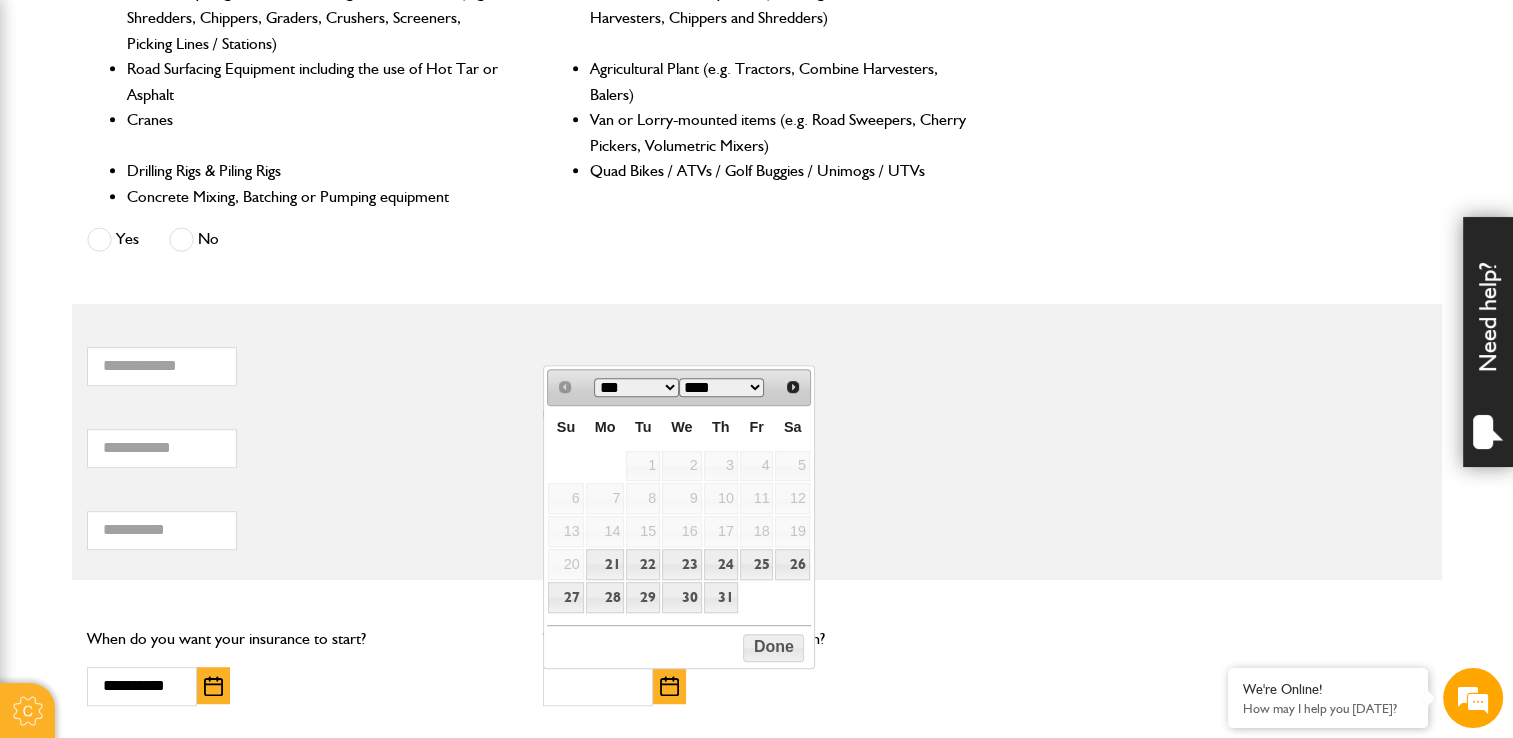 click on "*** ***" at bounding box center (636, 387) 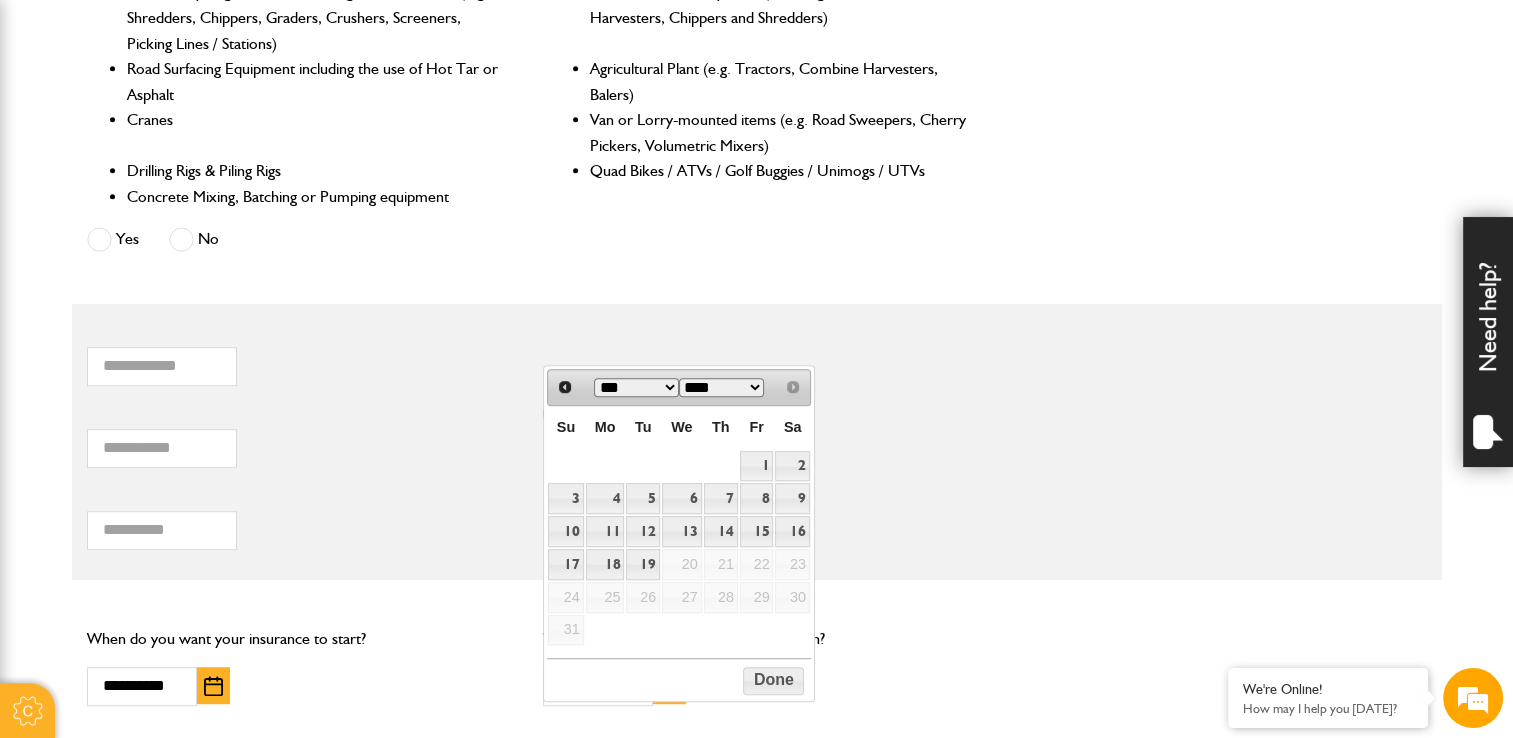 click on "*****
Total combined value of equipment (£)
If you need cover for equipment valued above £100,000, please call JCB Insurance Services on 01889 590 219." at bounding box center (757, 442) 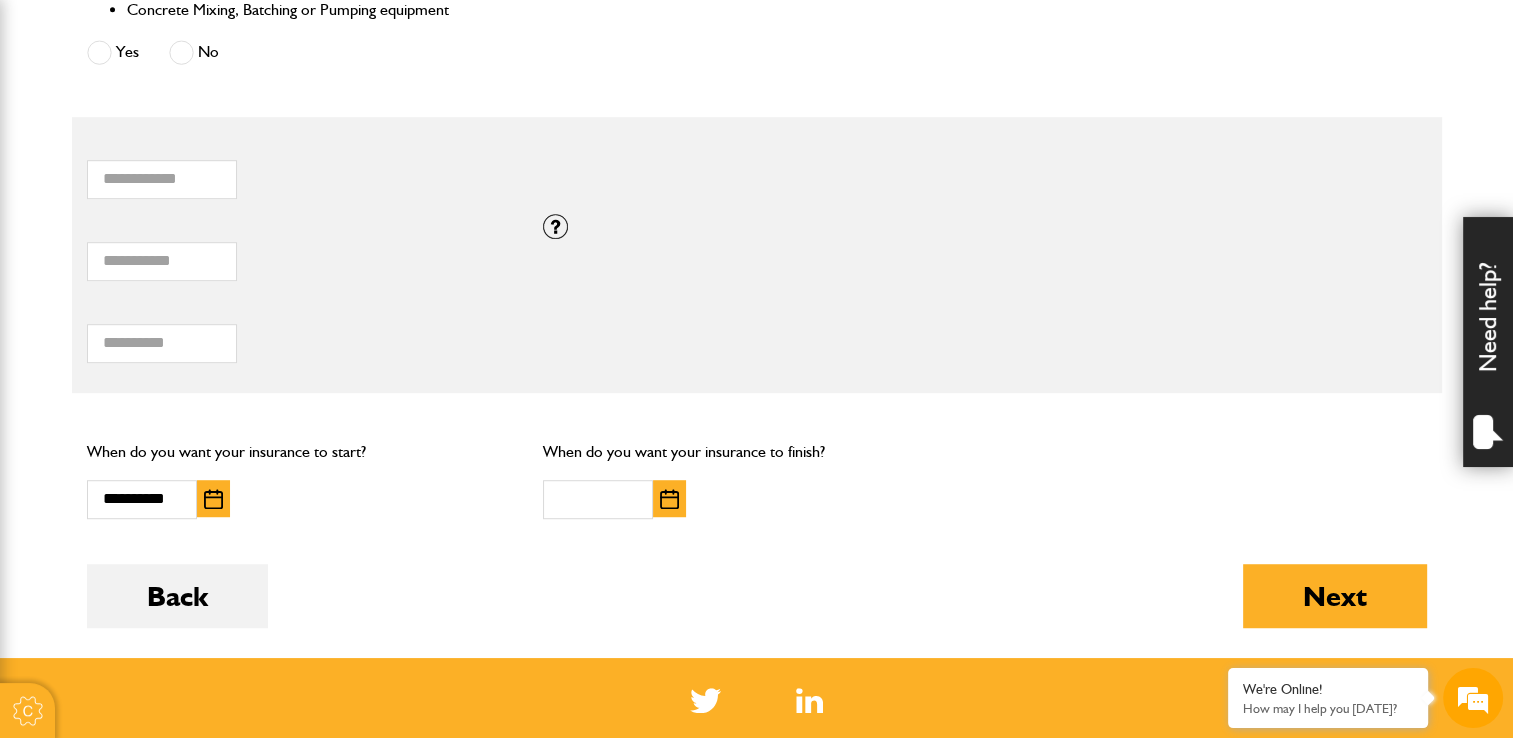 scroll, scrollTop: 1200, scrollLeft: 0, axis: vertical 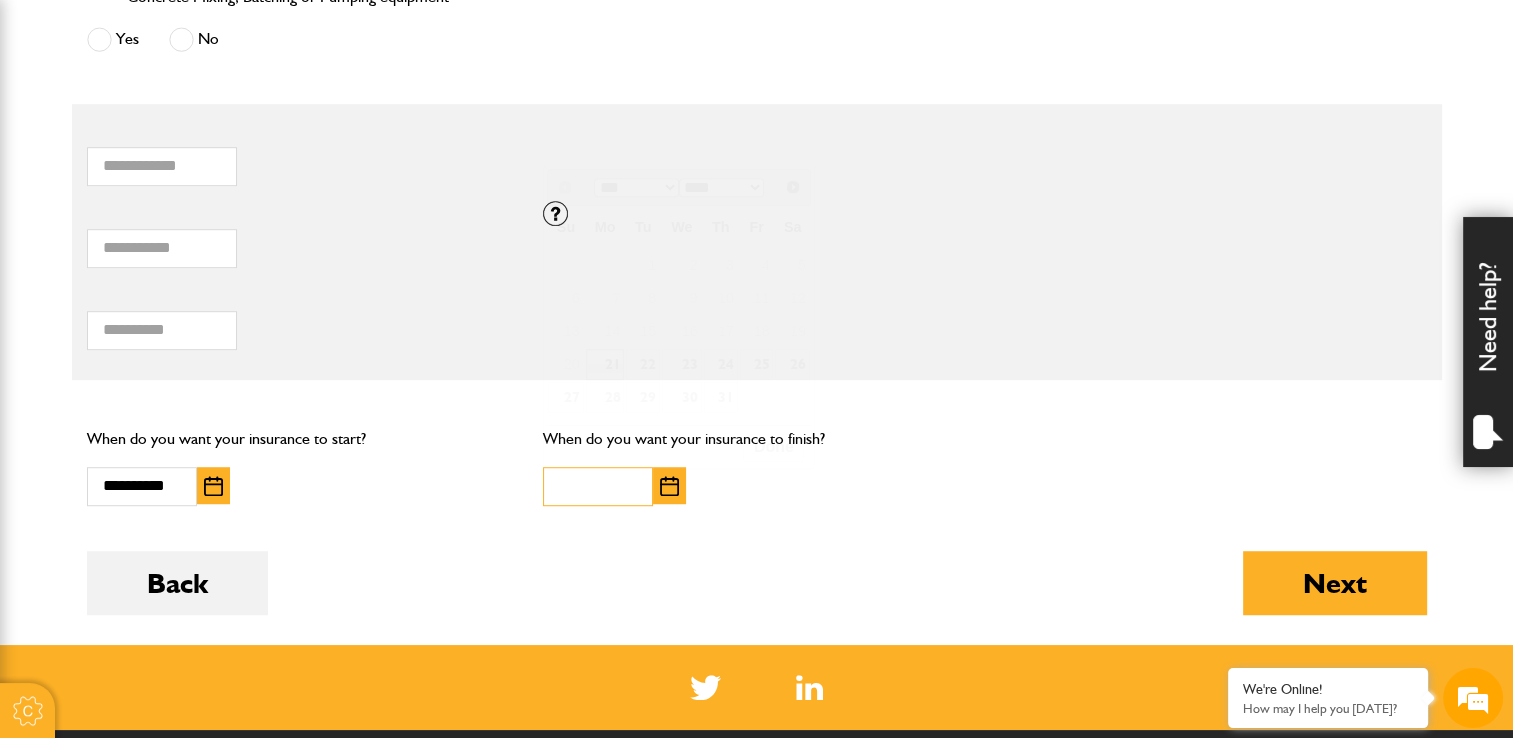 click at bounding box center (598, 486) 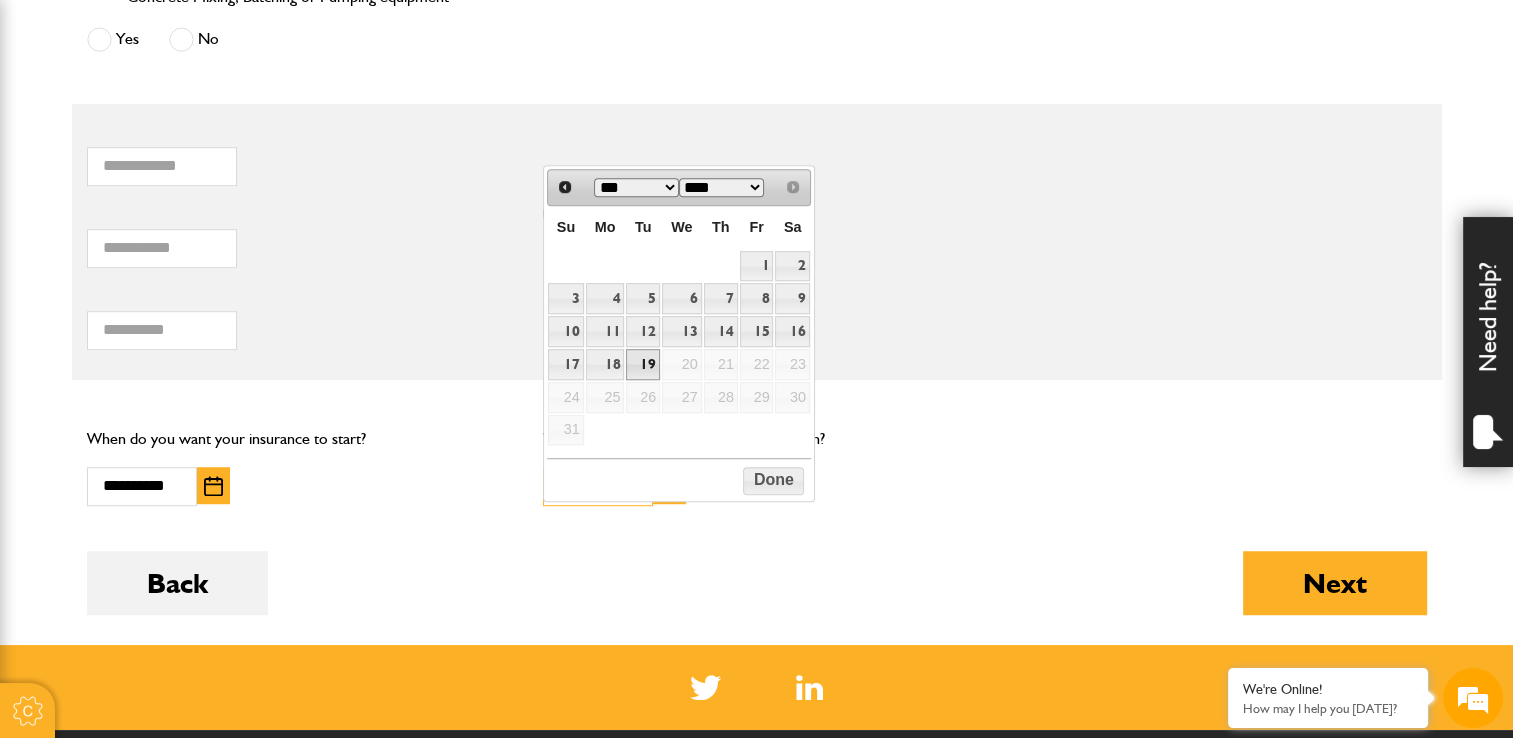 type on "**********" 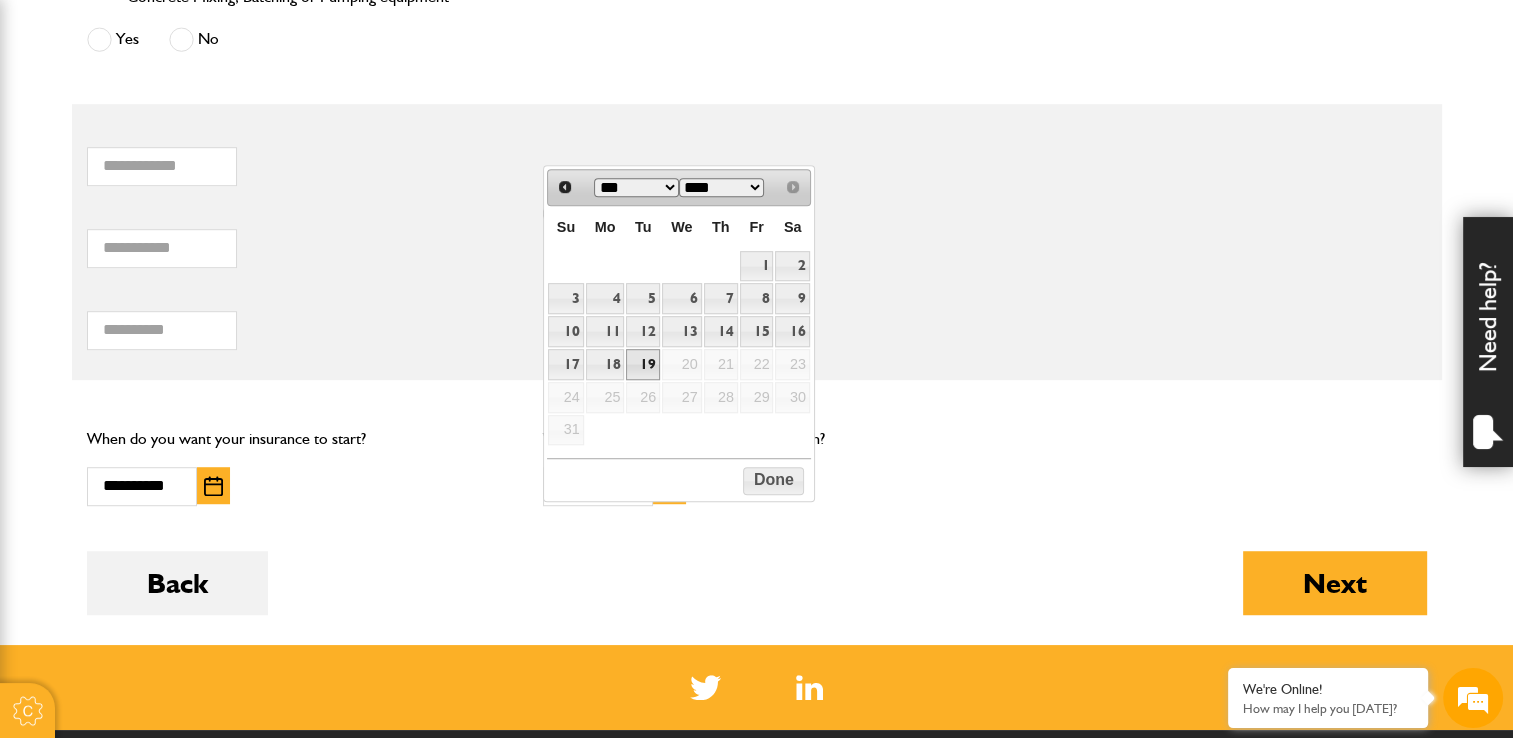 type 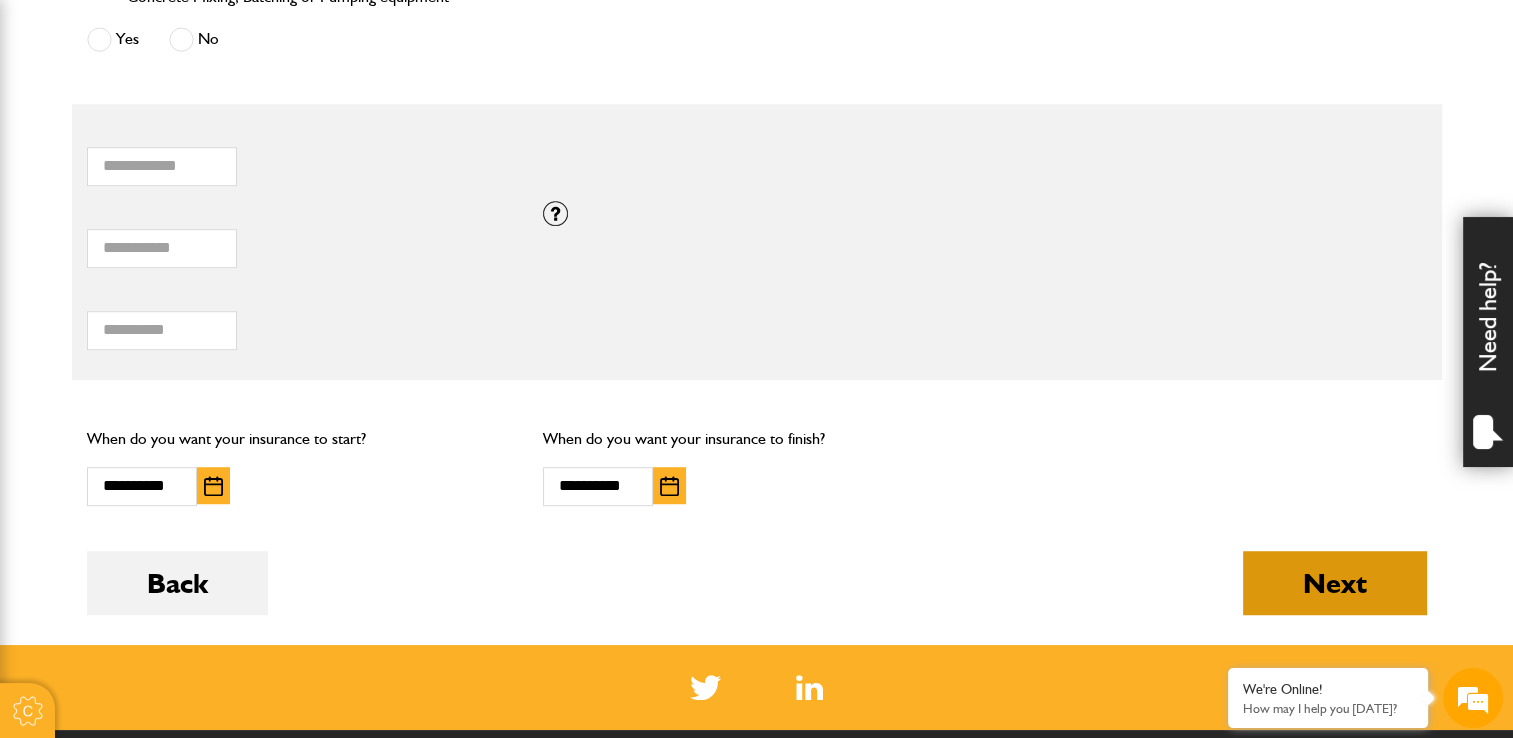 click on "Next" at bounding box center [1335, 583] 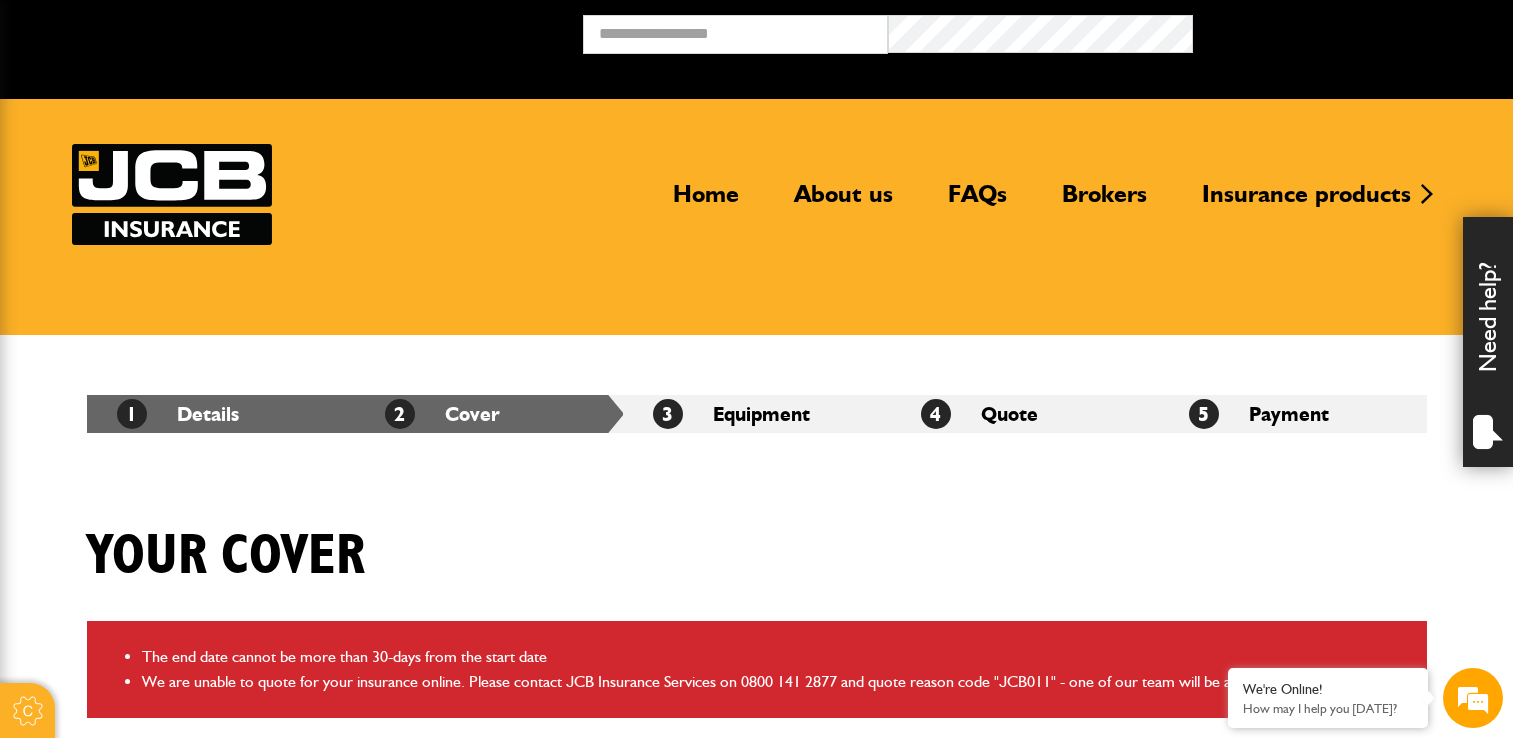 scroll, scrollTop: 0, scrollLeft: 0, axis: both 